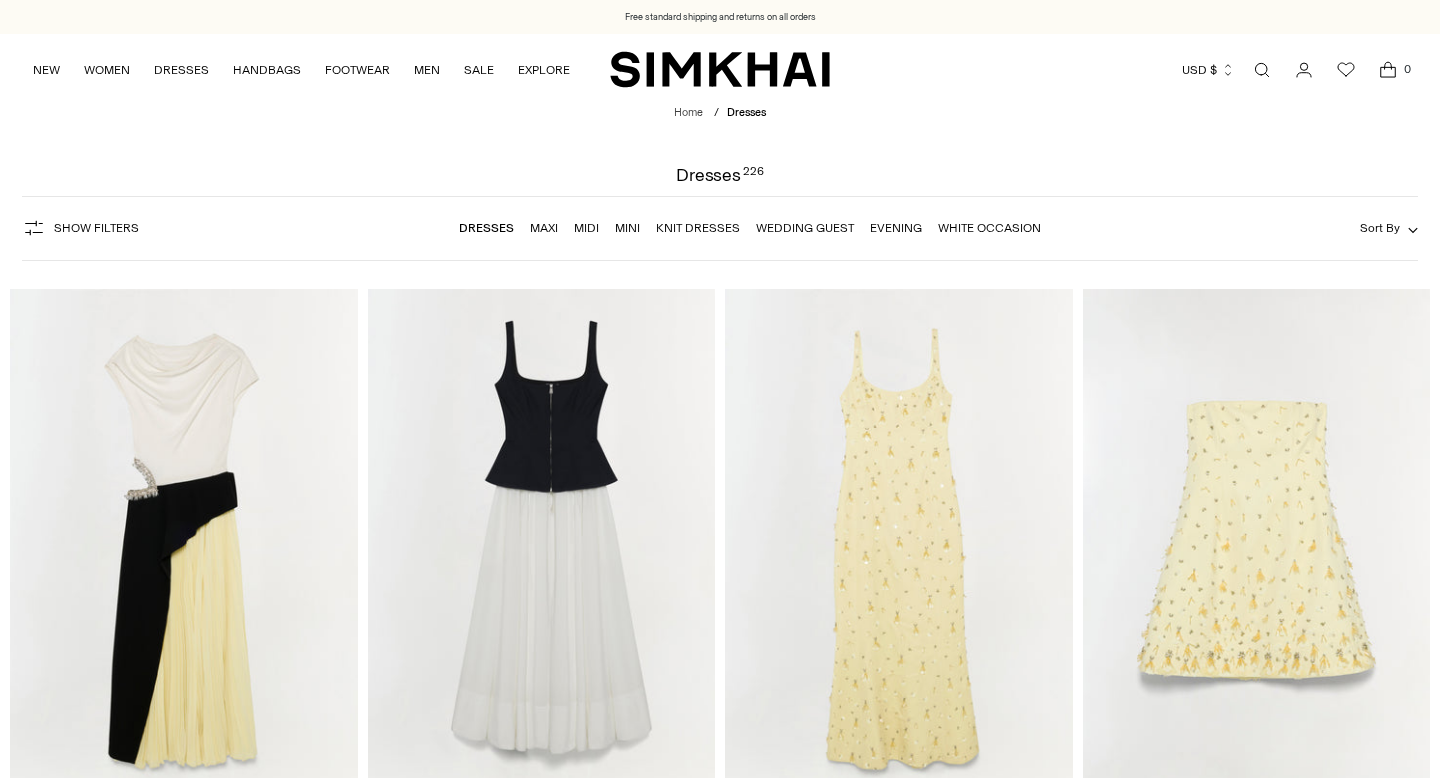 scroll, scrollTop: 189, scrollLeft: 0, axis: vertical 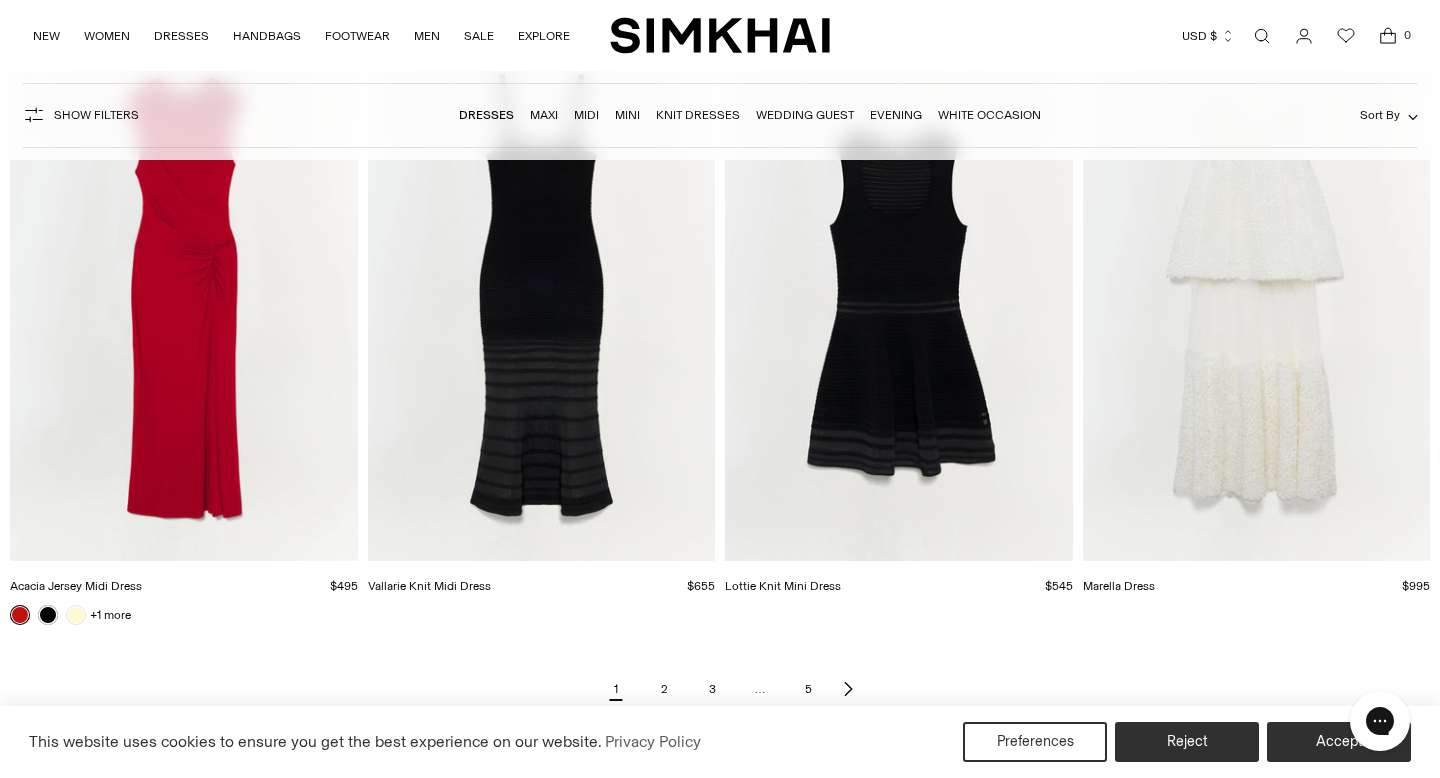 click on "2" at bounding box center [664, 689] 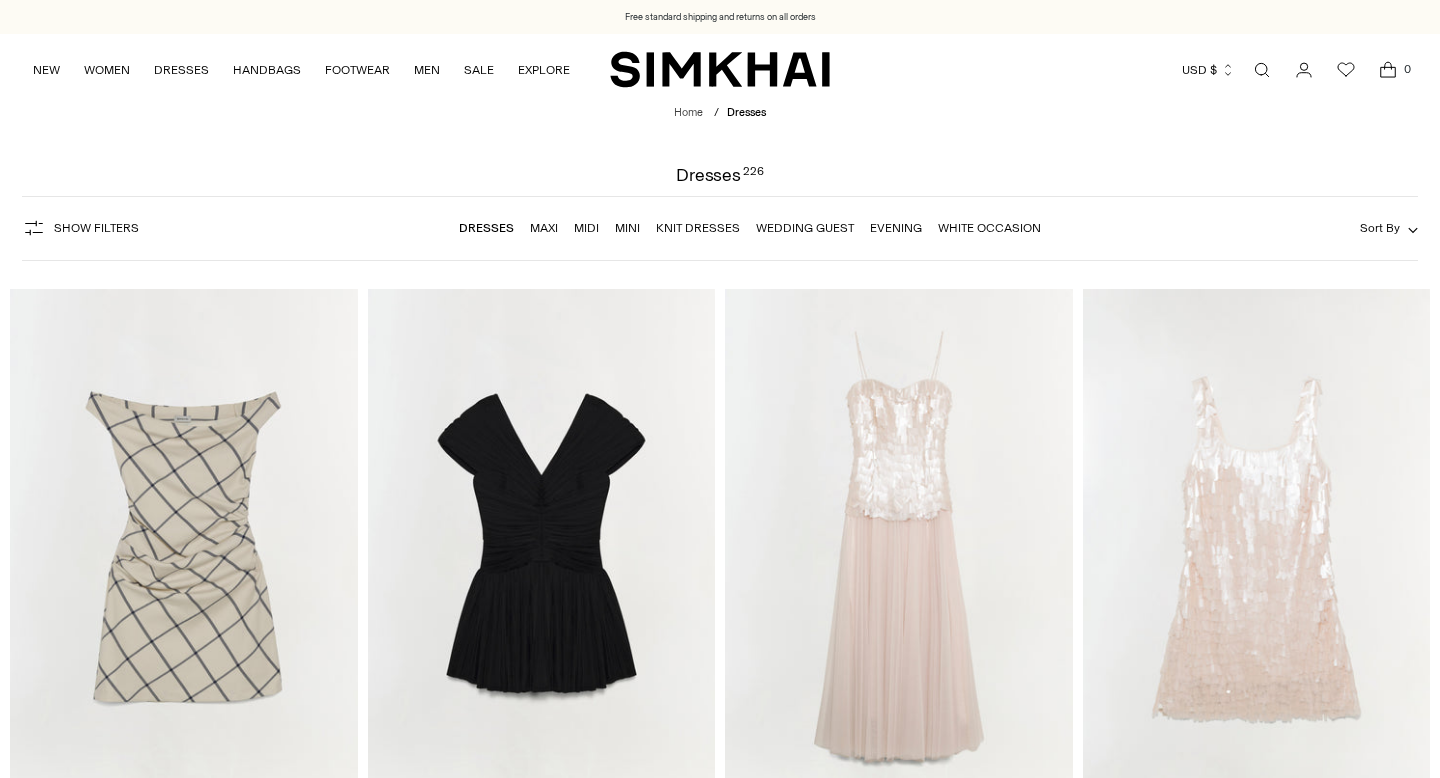 scroll, scrollTop: 0, scrollLeft: 0, axis: both 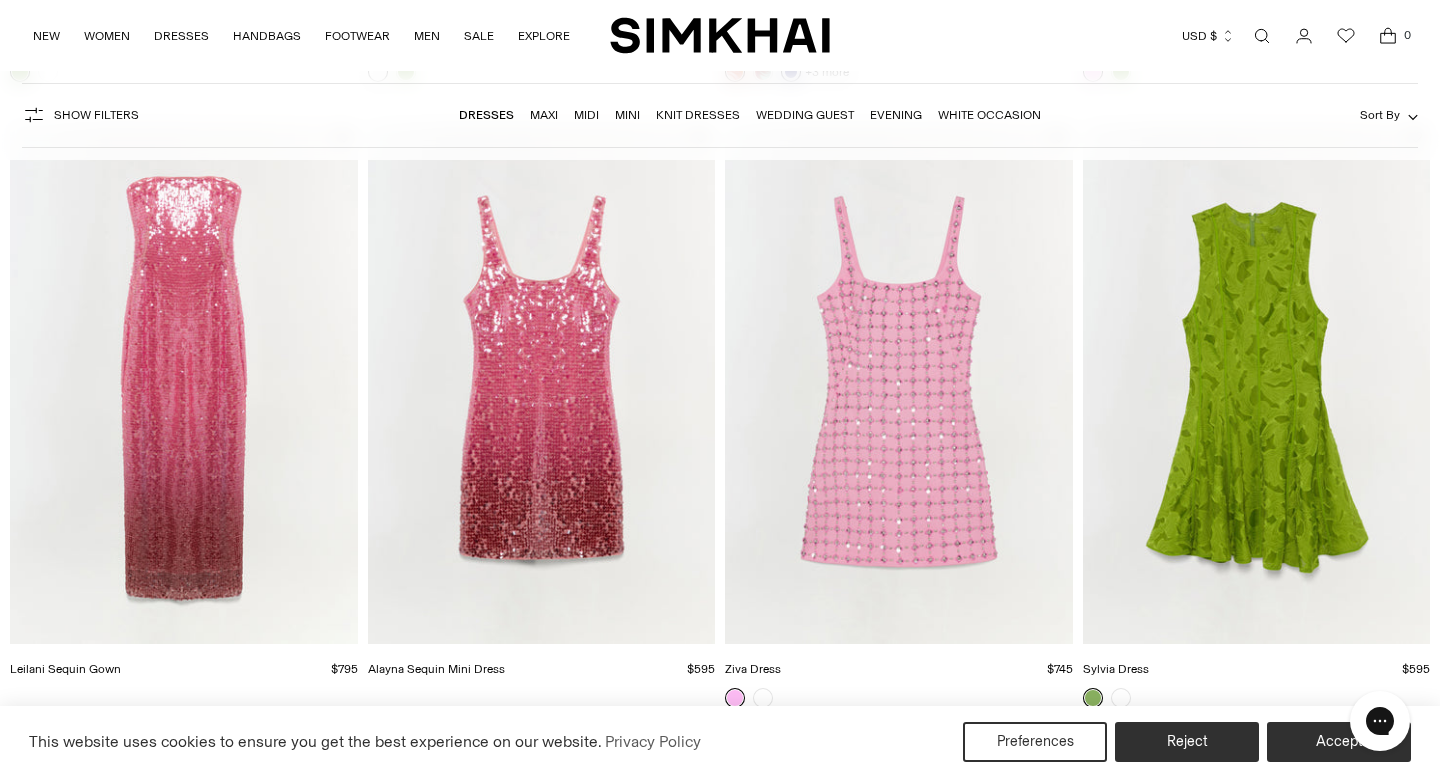 click at bounding box center (0, 0) 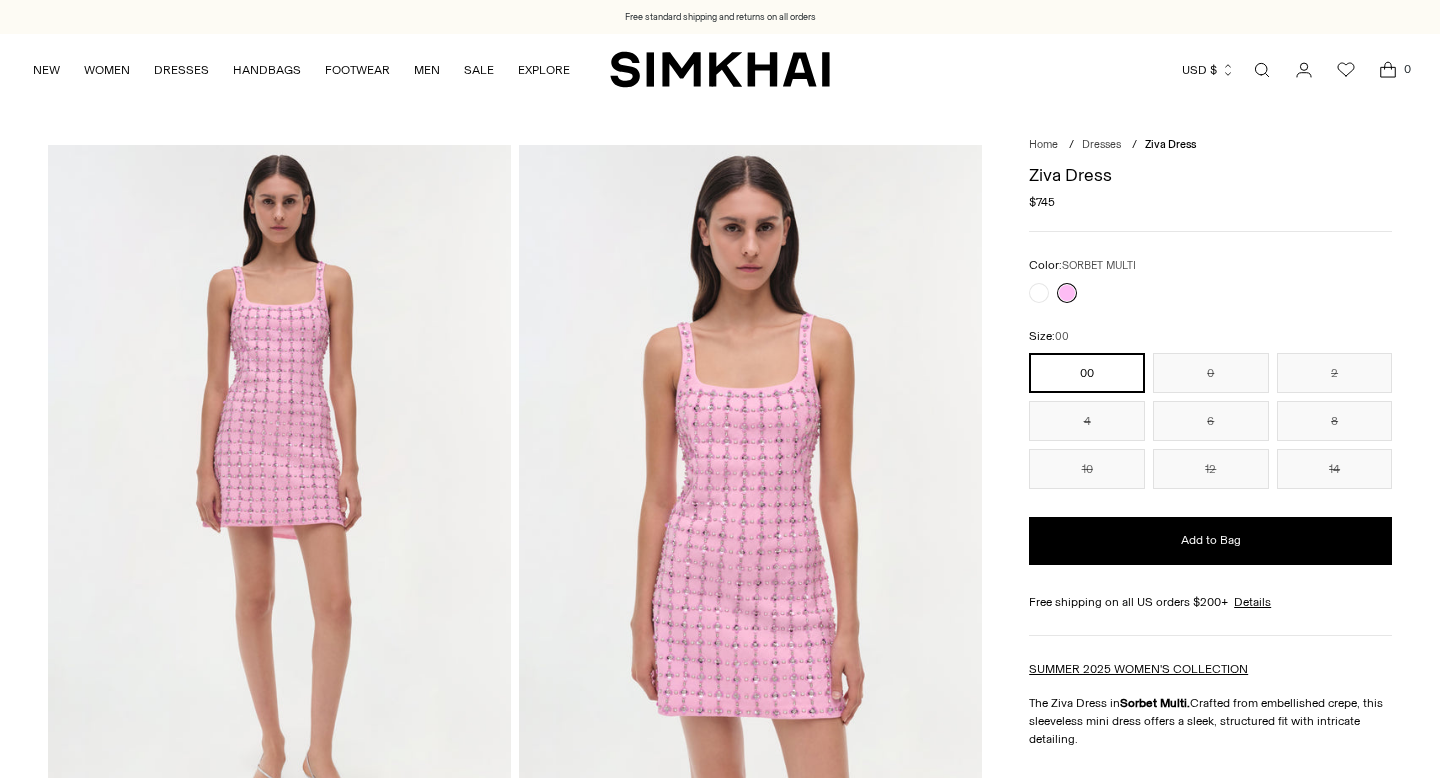 scroll, scrollTop: 0, scrollLeft: 0, axis: both 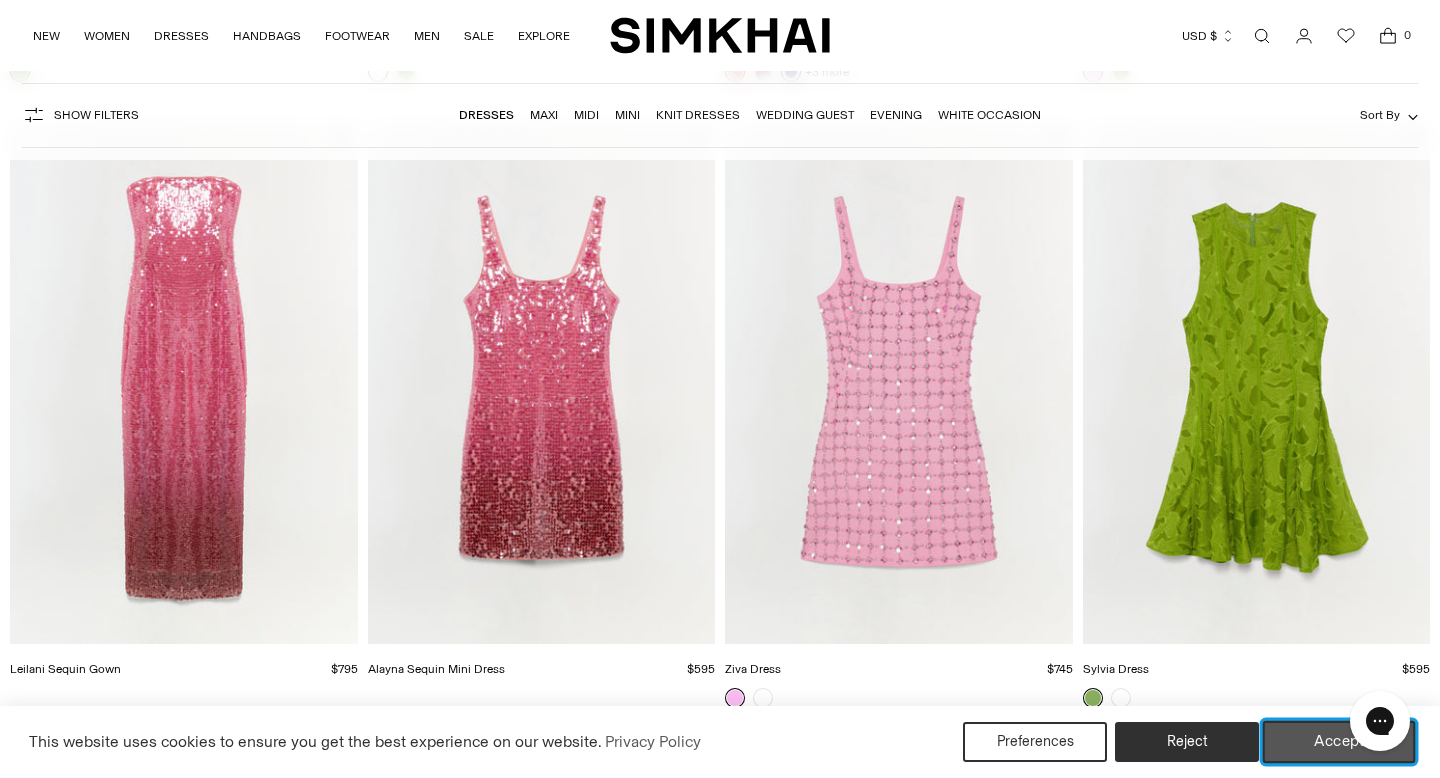 click on "Accept" at bounding box center (1339, 742) 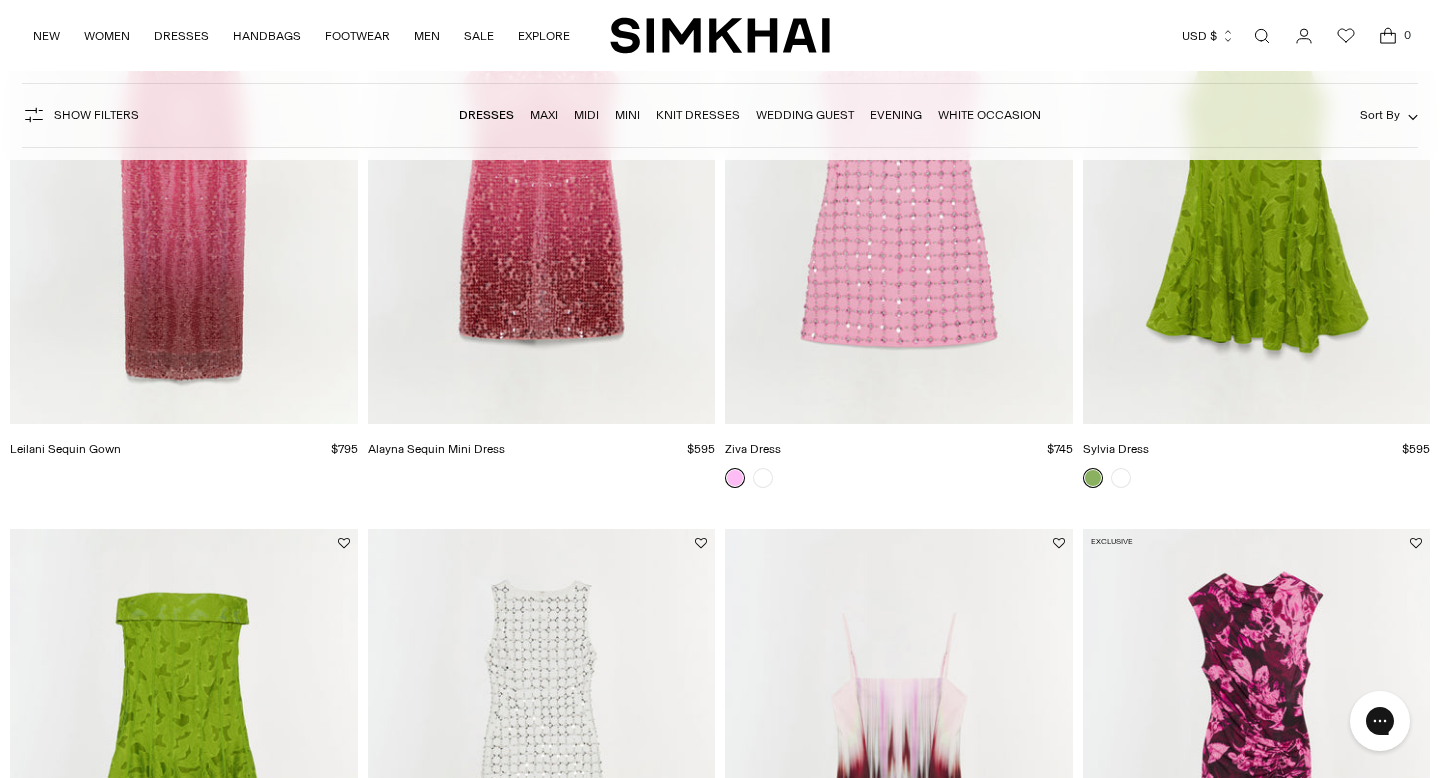 scroll, scrollTop: 5355, scrollLeft: 0, axis: vertical 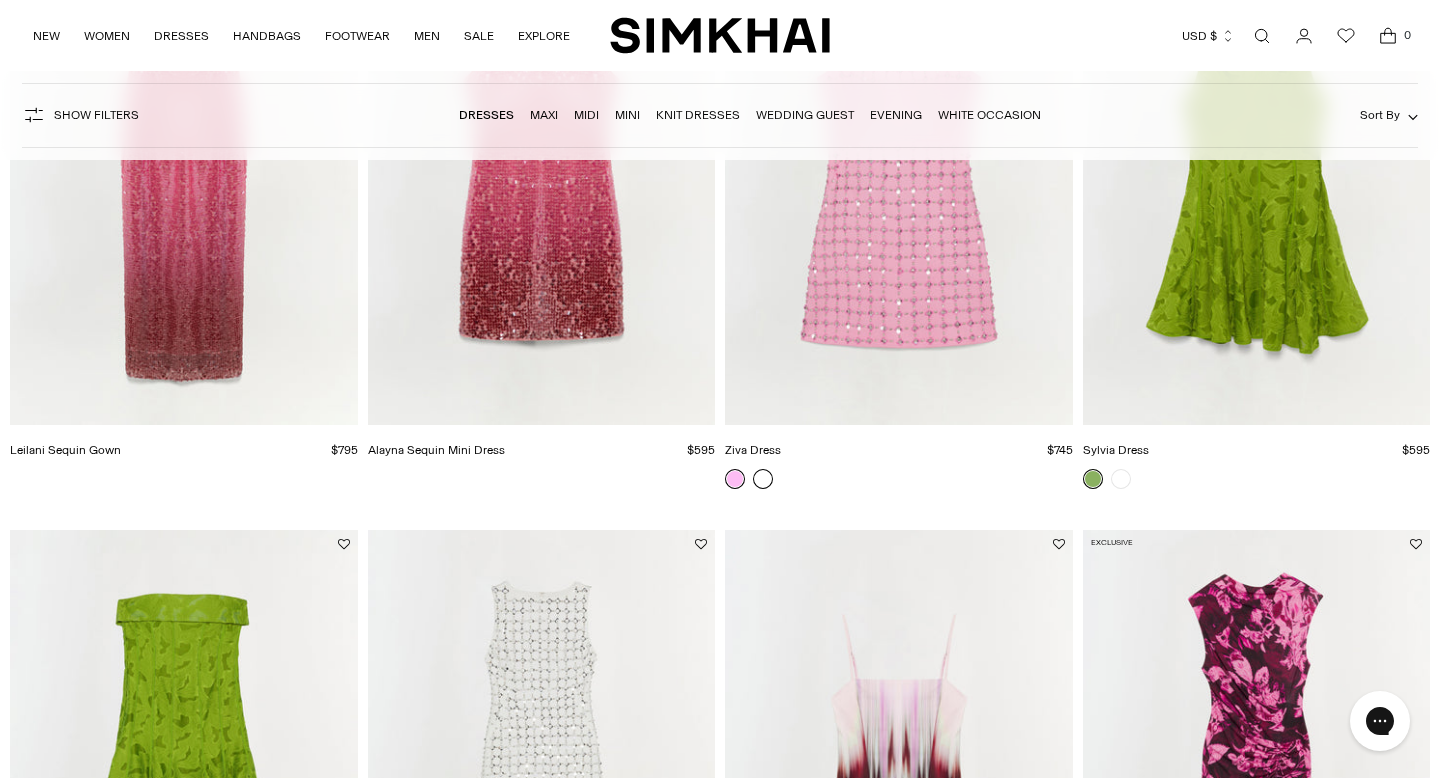 click at bounding box center (763, 479) 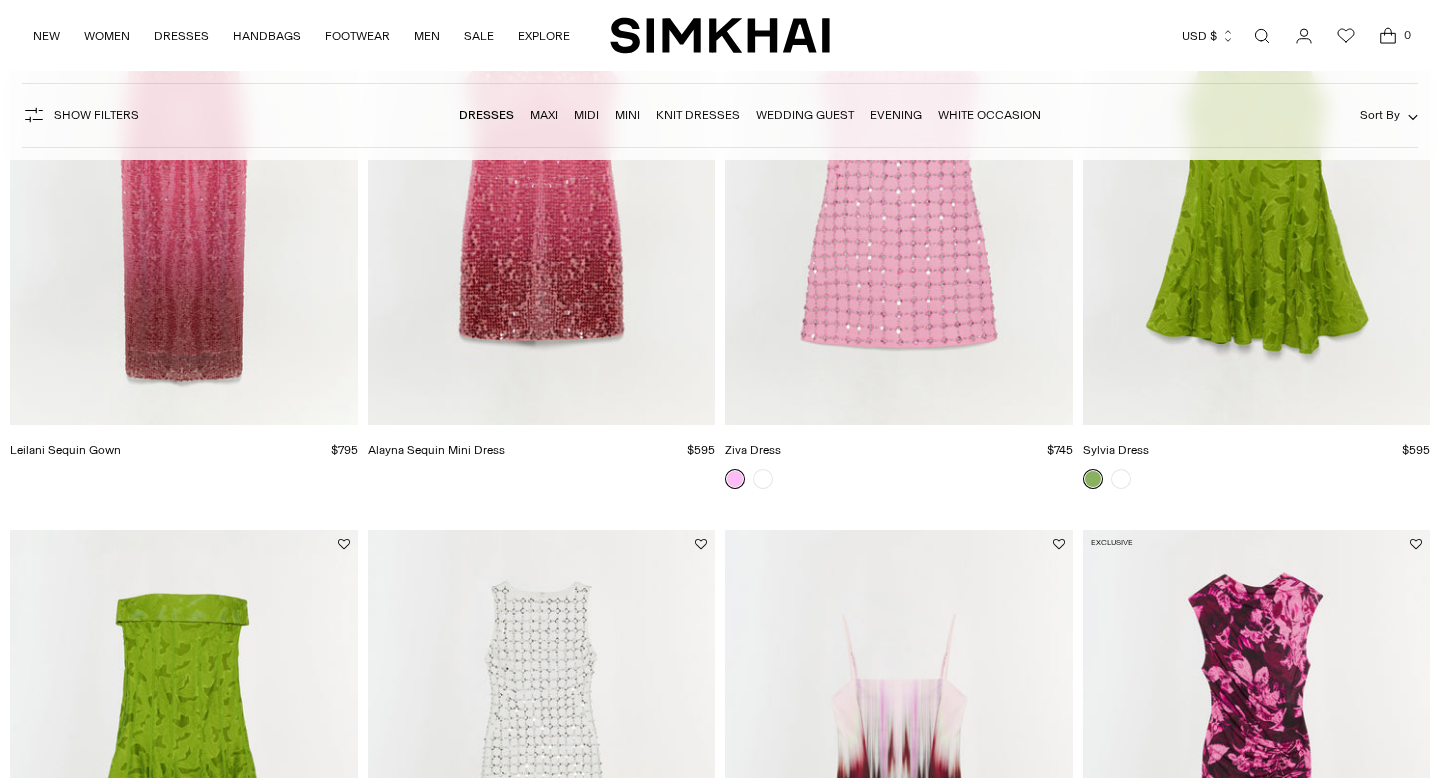 scroll, scrollTop: 5355, scrollLeft: 0, axis: vertical 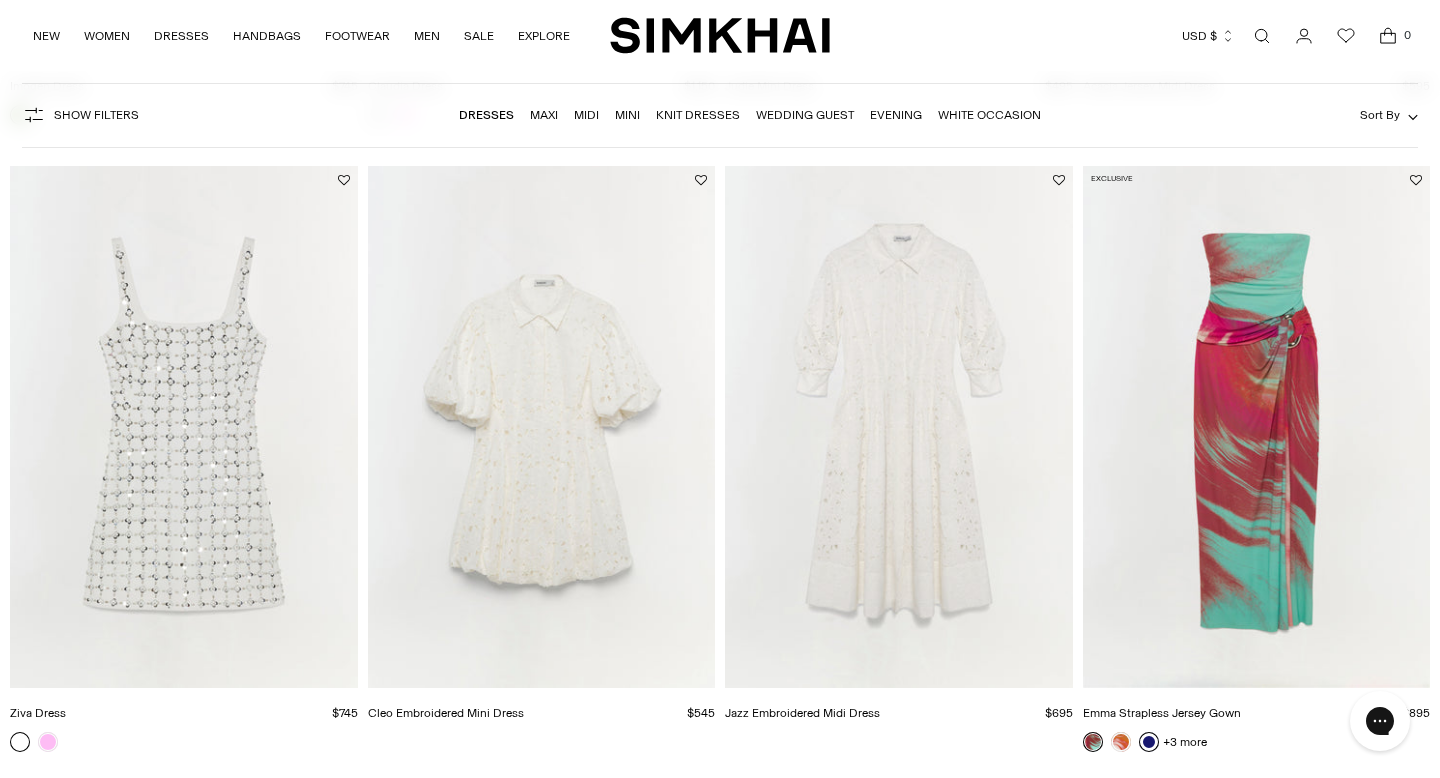 click at bounding box center (0, 0) 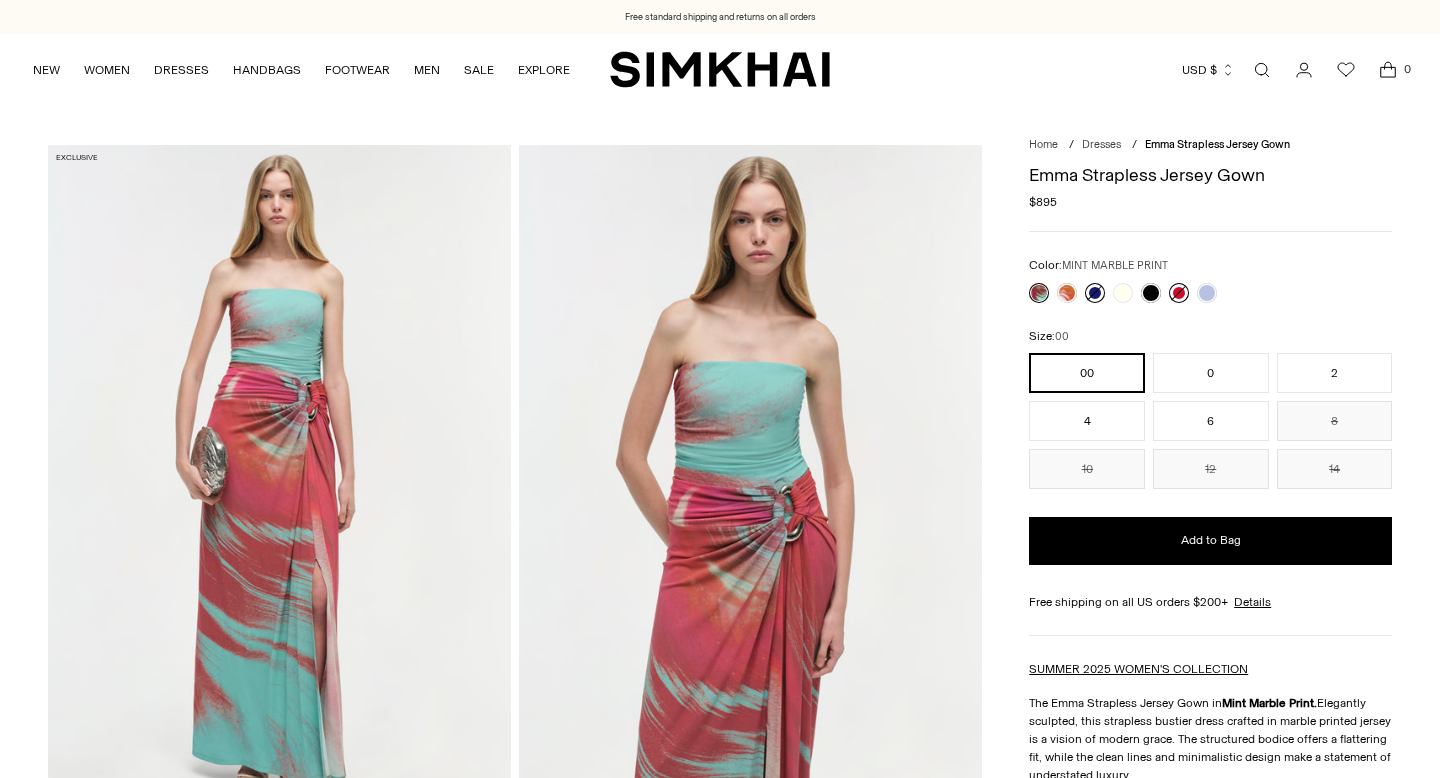 scroll, scrollTop: 0, scrollLeft: 0, axis: both 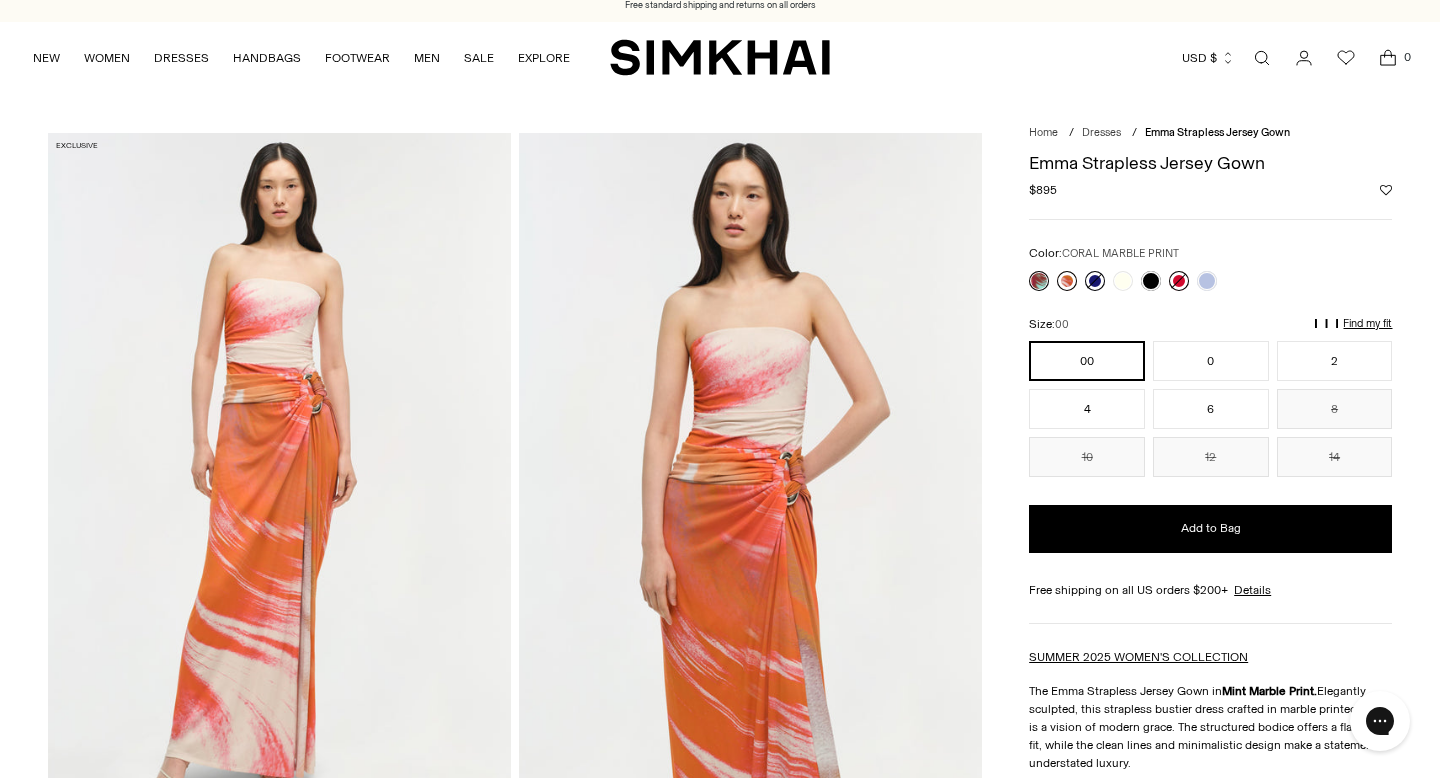 click at bounding box center (1067, 281) 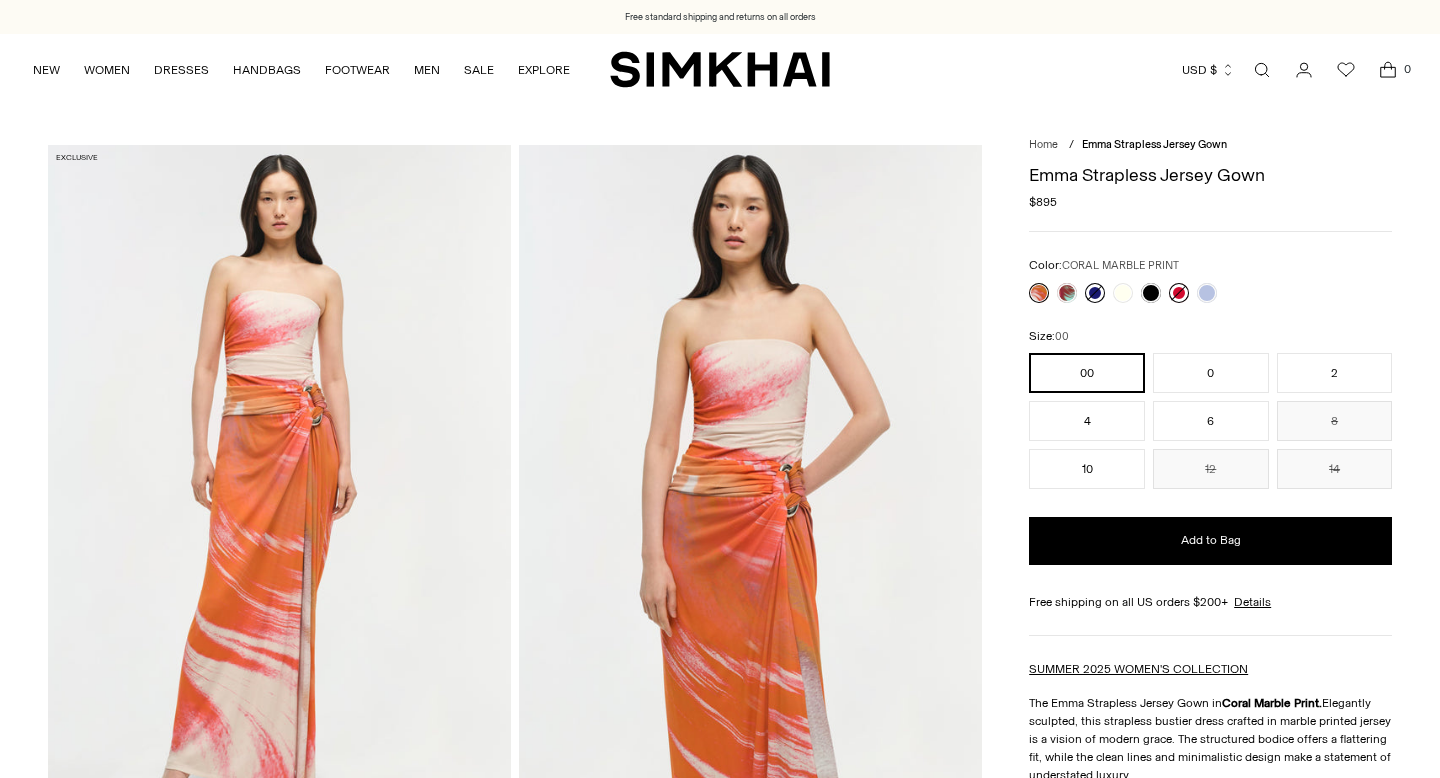 scroll, scrollTop: 0, scrollLeft: 0, axis: both 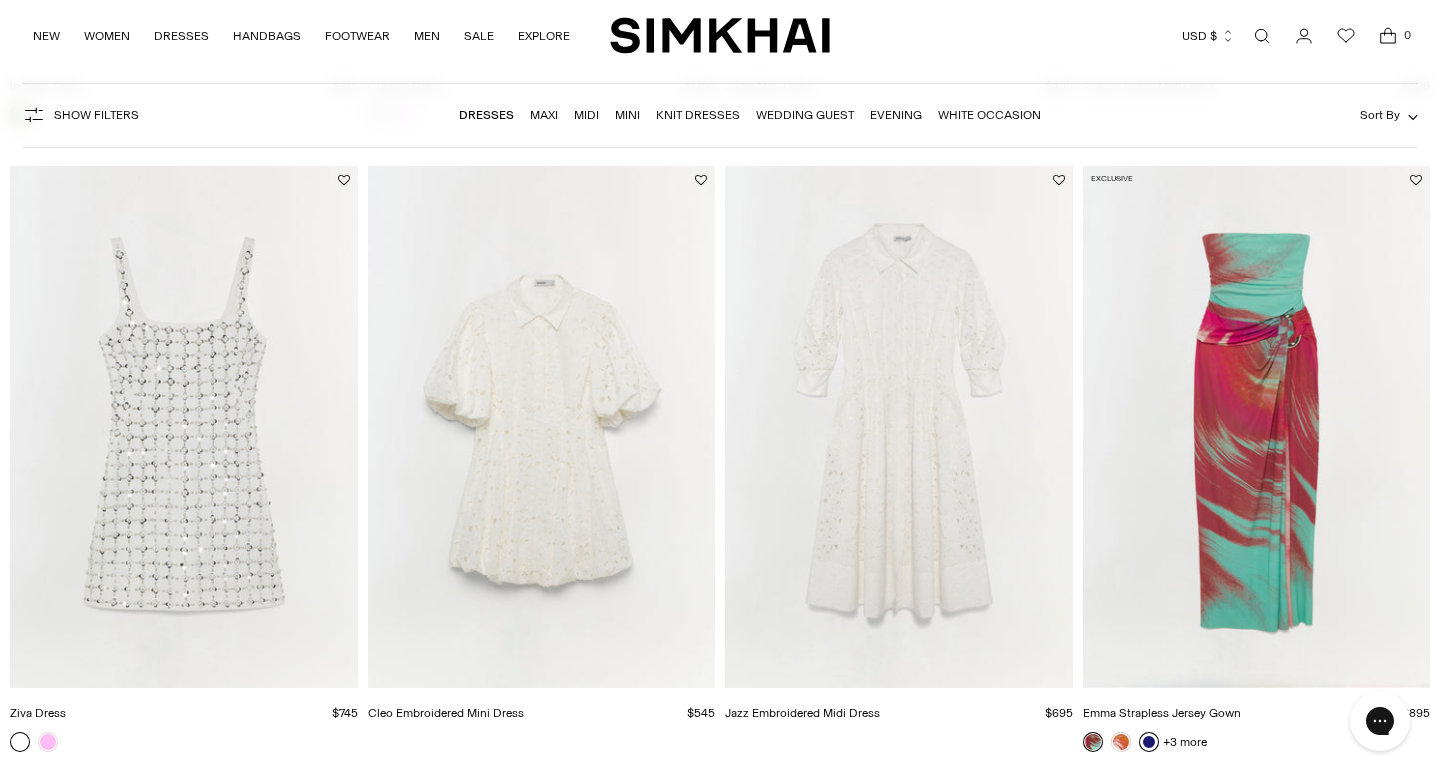 click on "Midi" at bounding box center [586, 115] 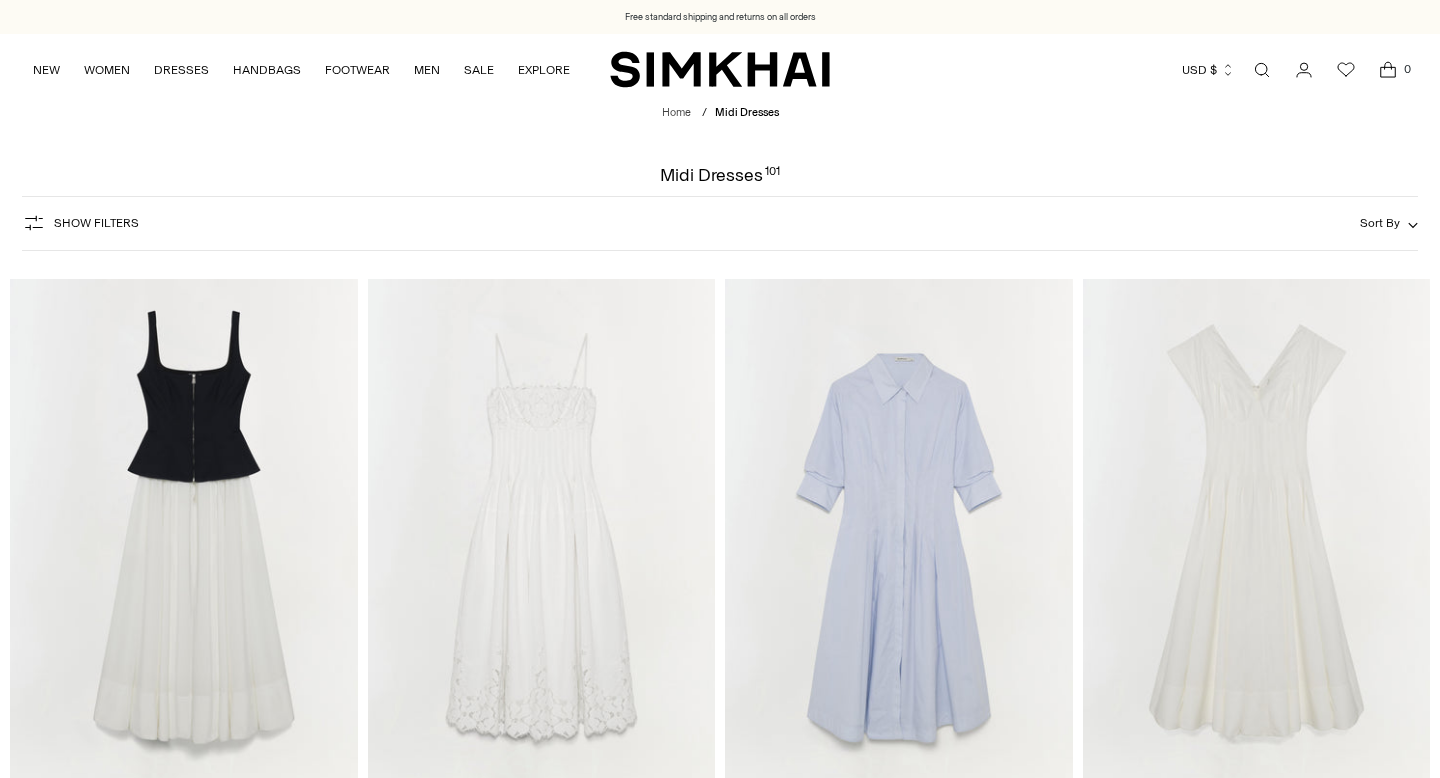 scroll, scrollTop: 0, scrollLeft: 0, axis: both 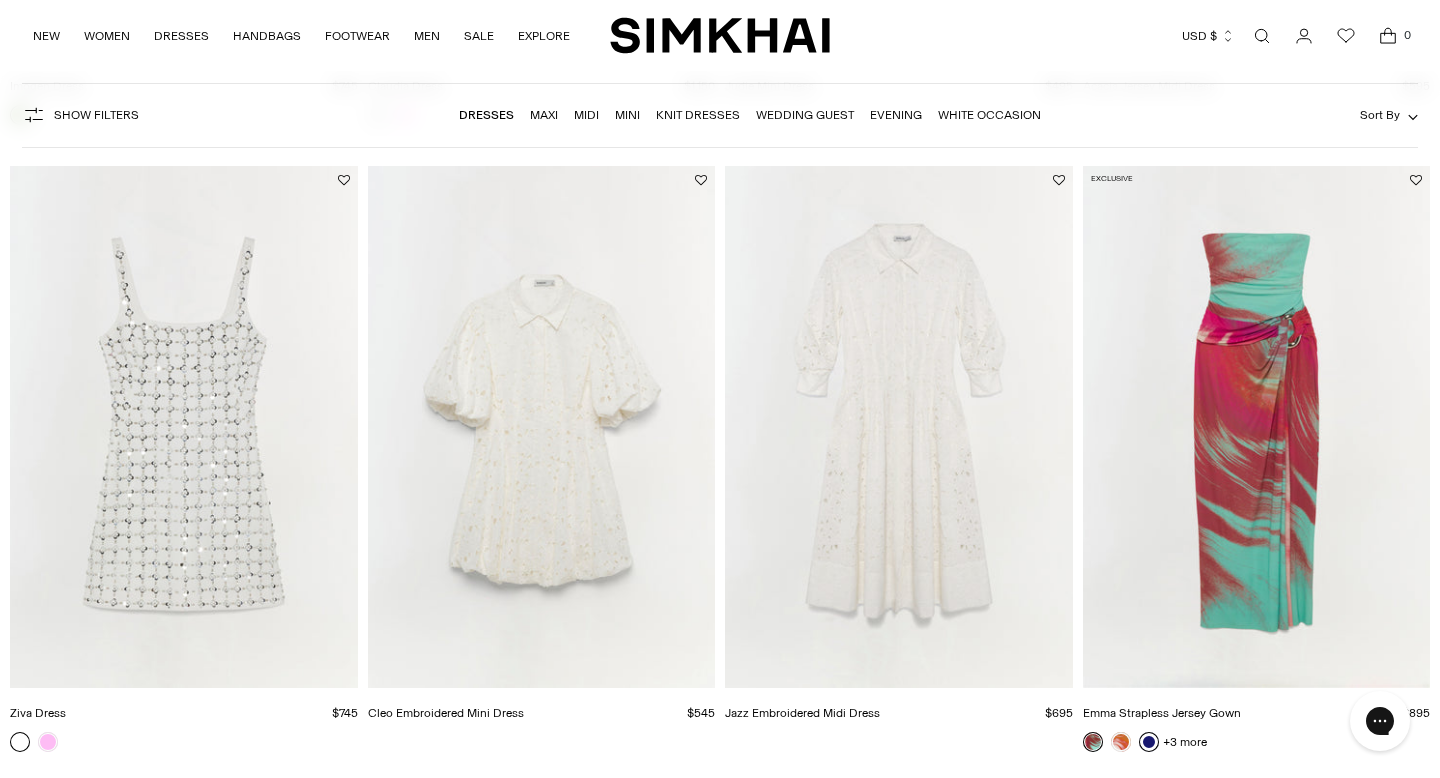click on "Mini" at bounding box center [627, 115] 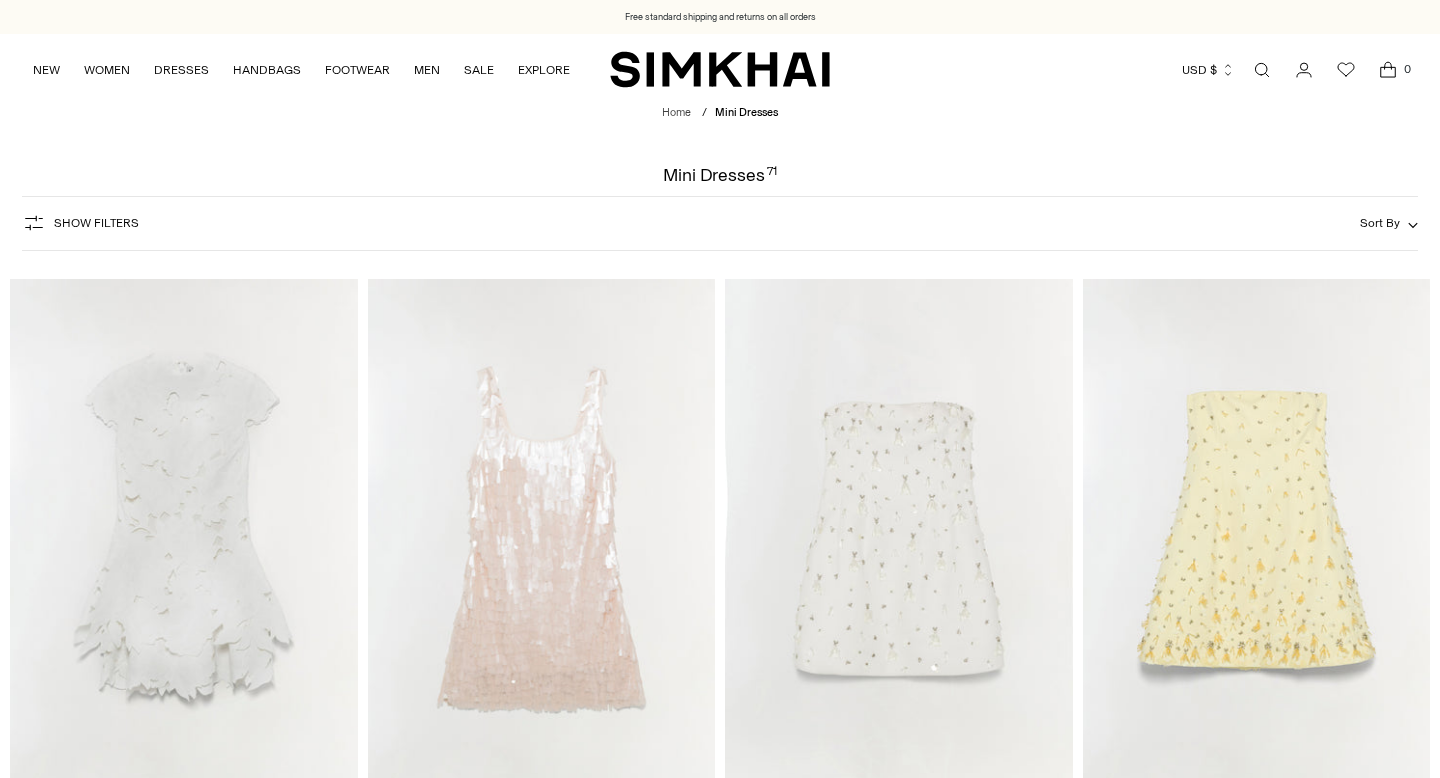 scroll, scrollTop: 0, scrollLeft: 0, axis: both 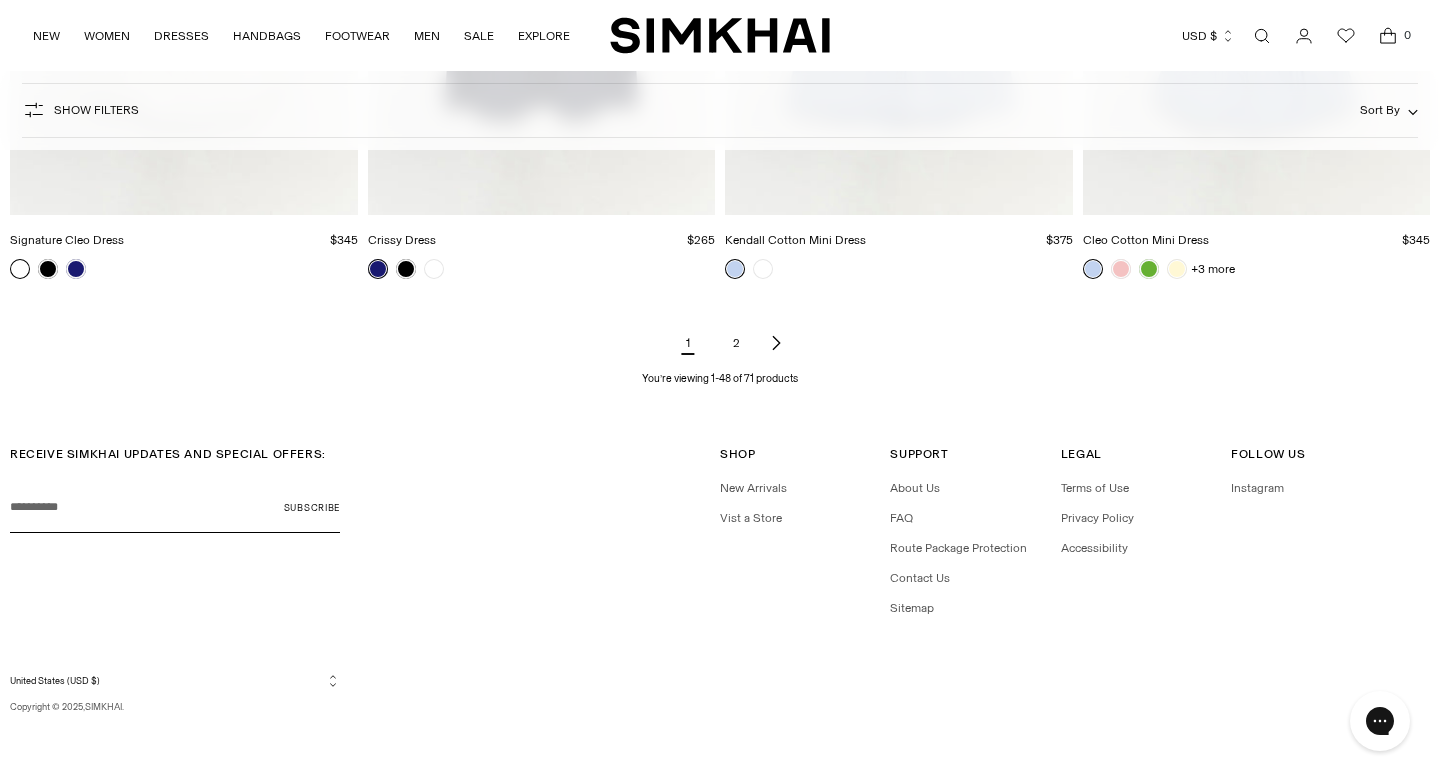 click on "2" at bounding box center [736, 343] 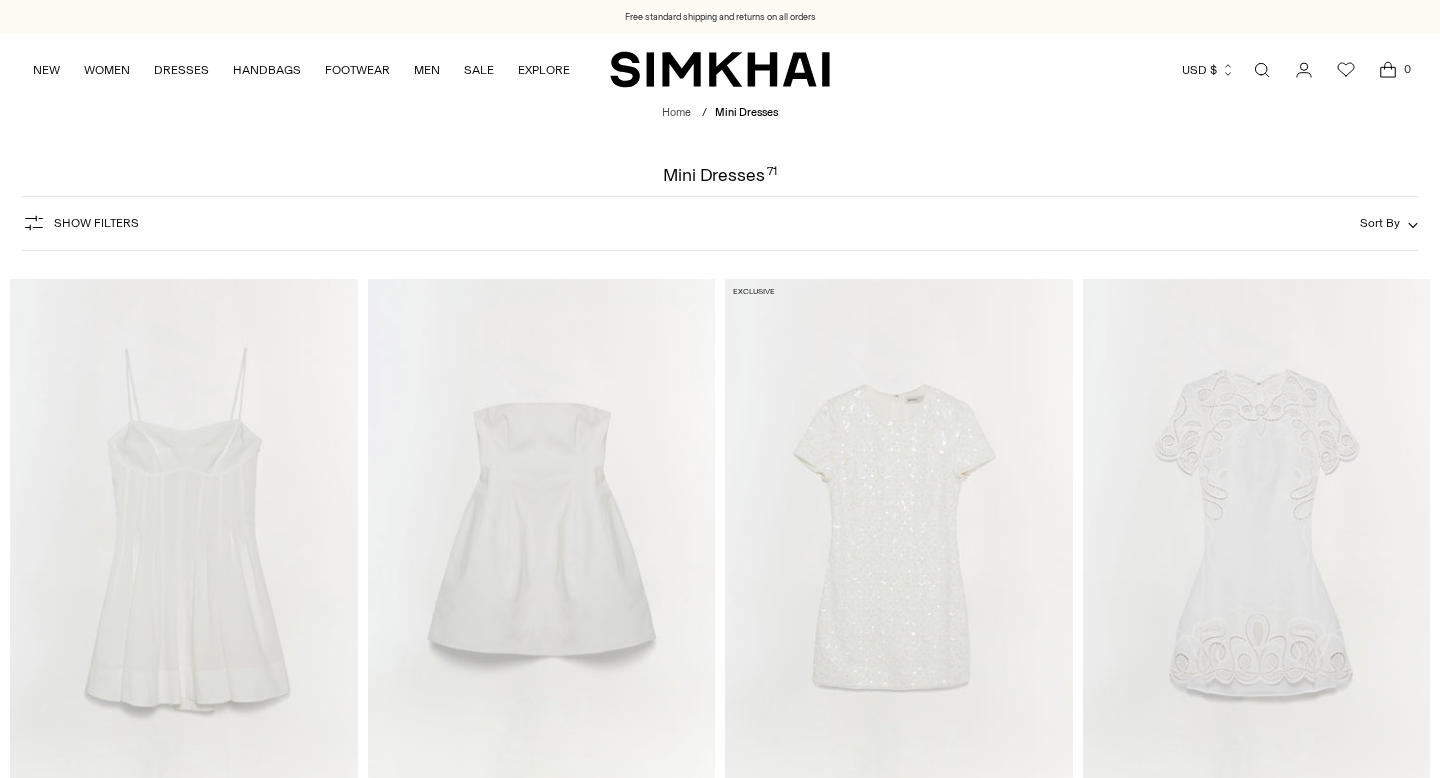 scroll, scrollTop: 0, scrollLeft: 0, axis: both 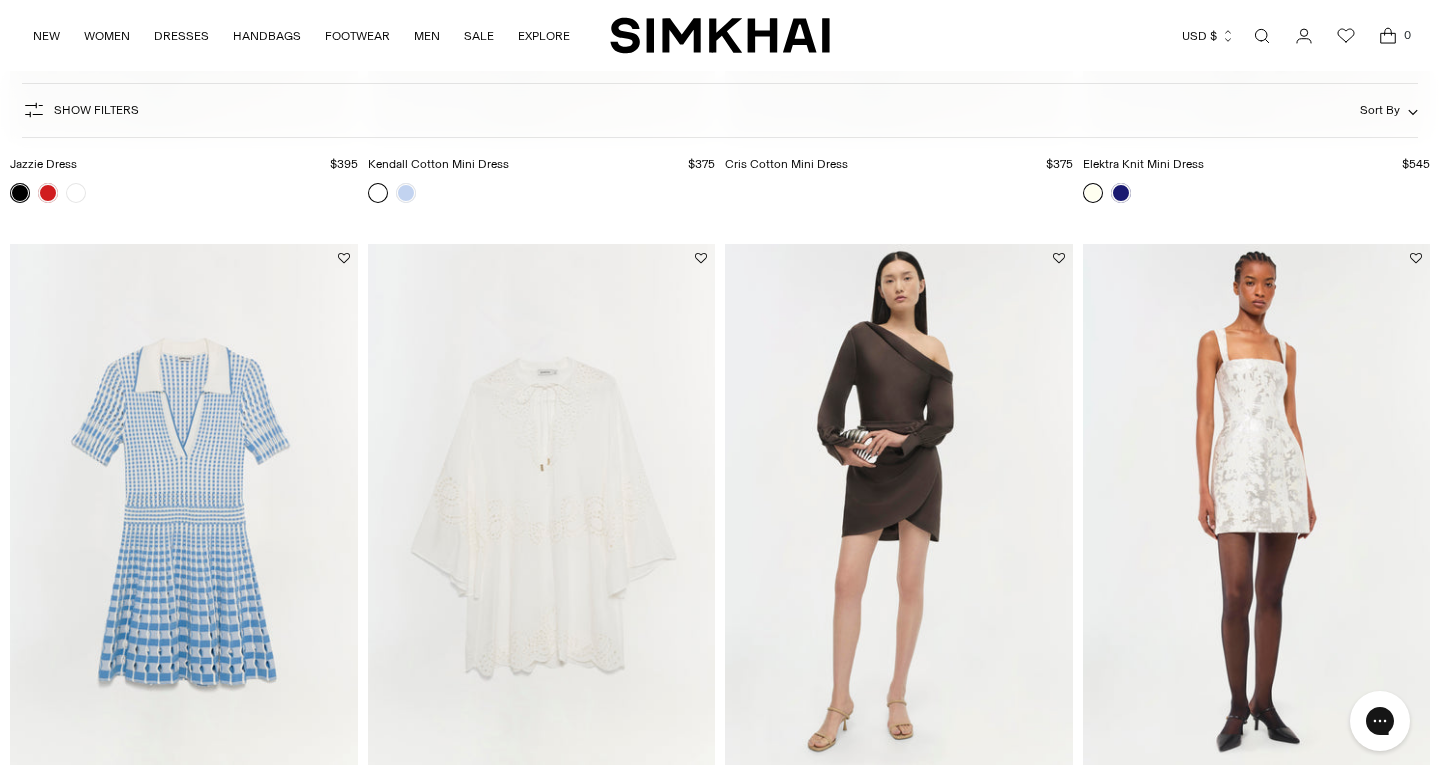 click at bounding box center [0, 0] 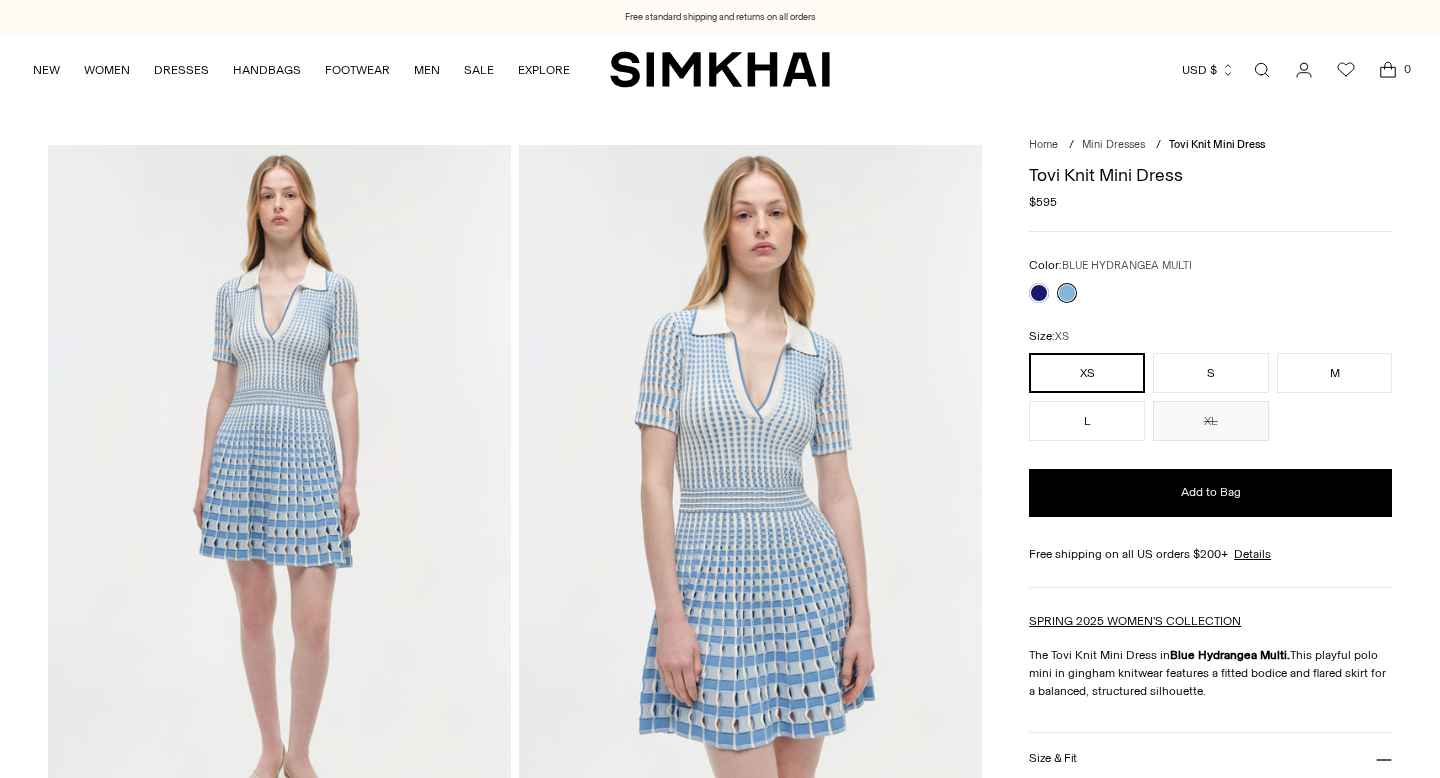 scroll, scrollTop: 0, scrollLeft: 0, axis: both 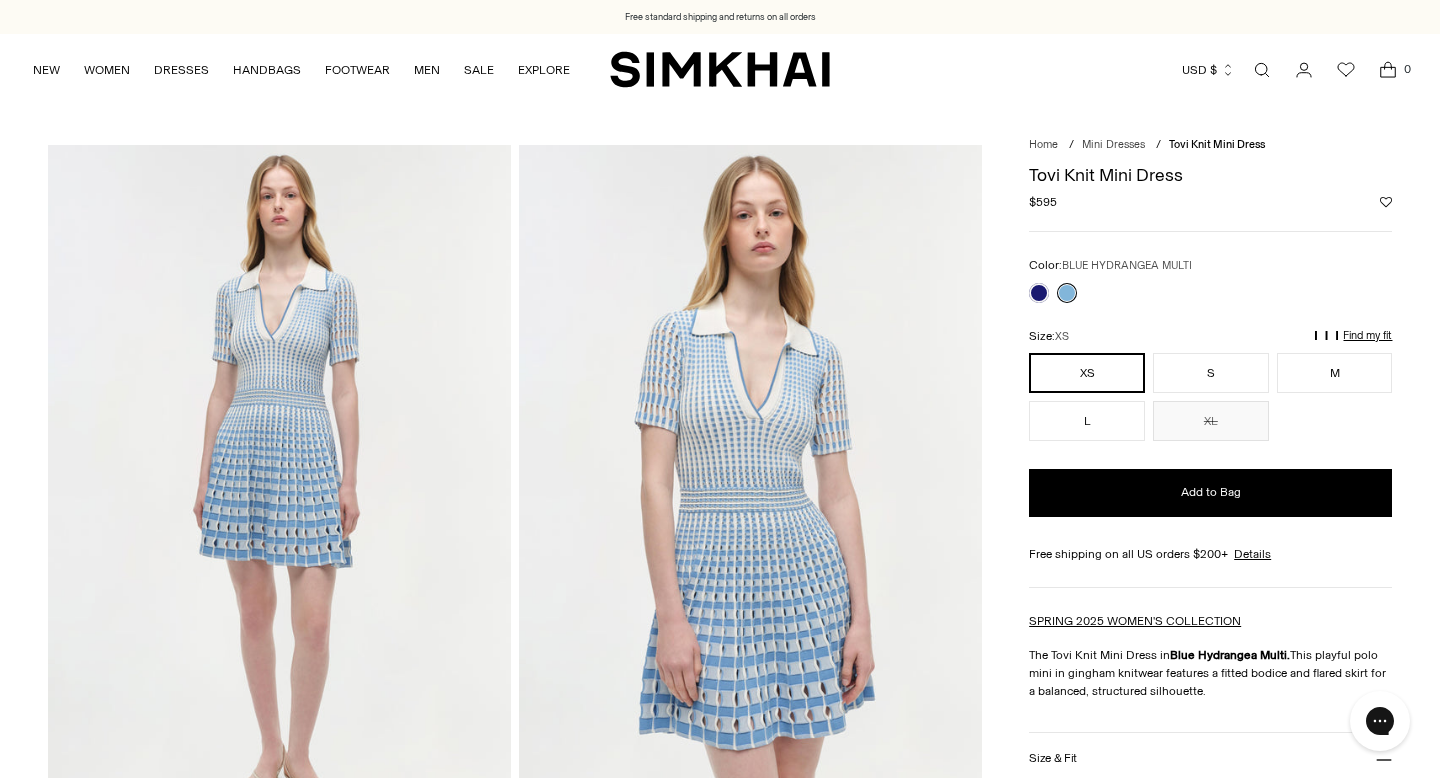 click at bounding box center [750, 492] 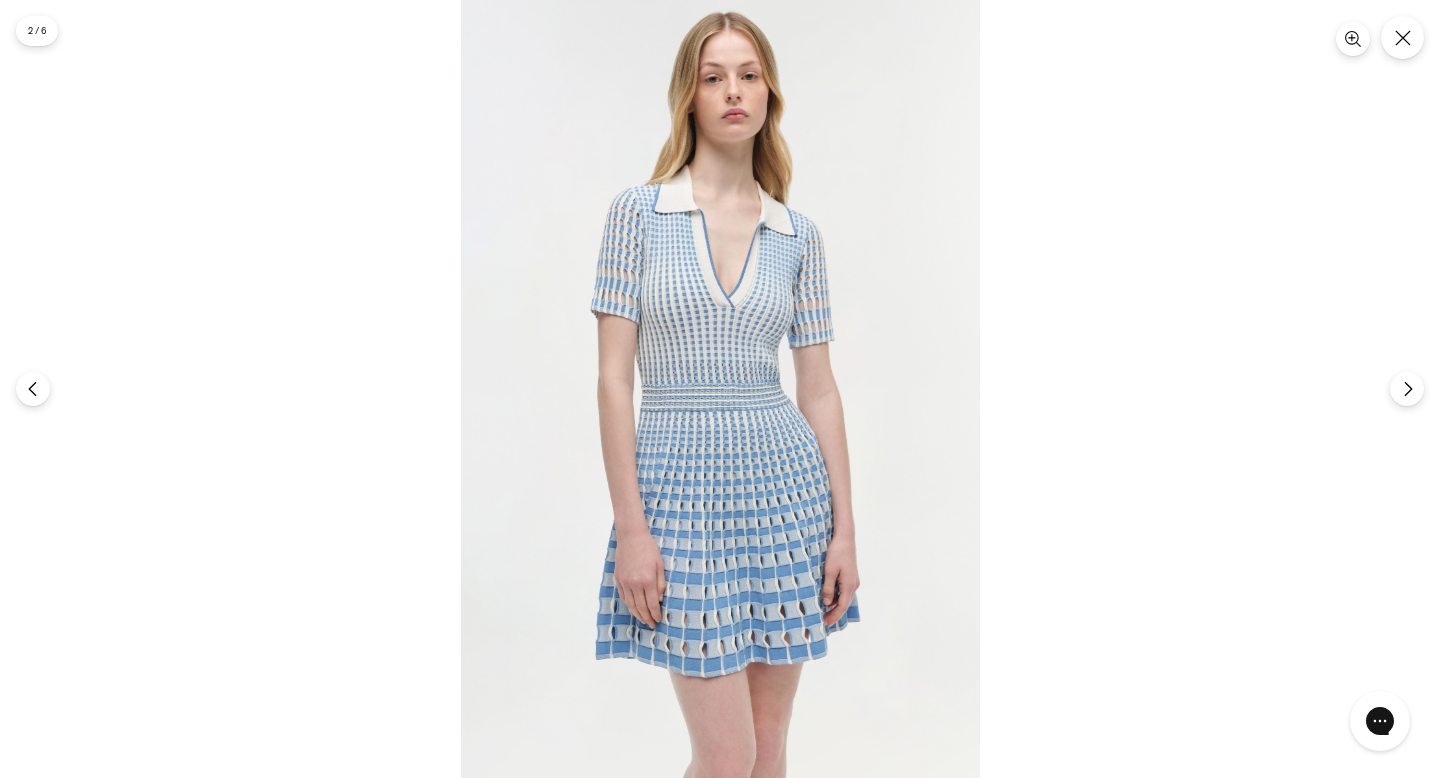 click at bounding box center (720, 389) 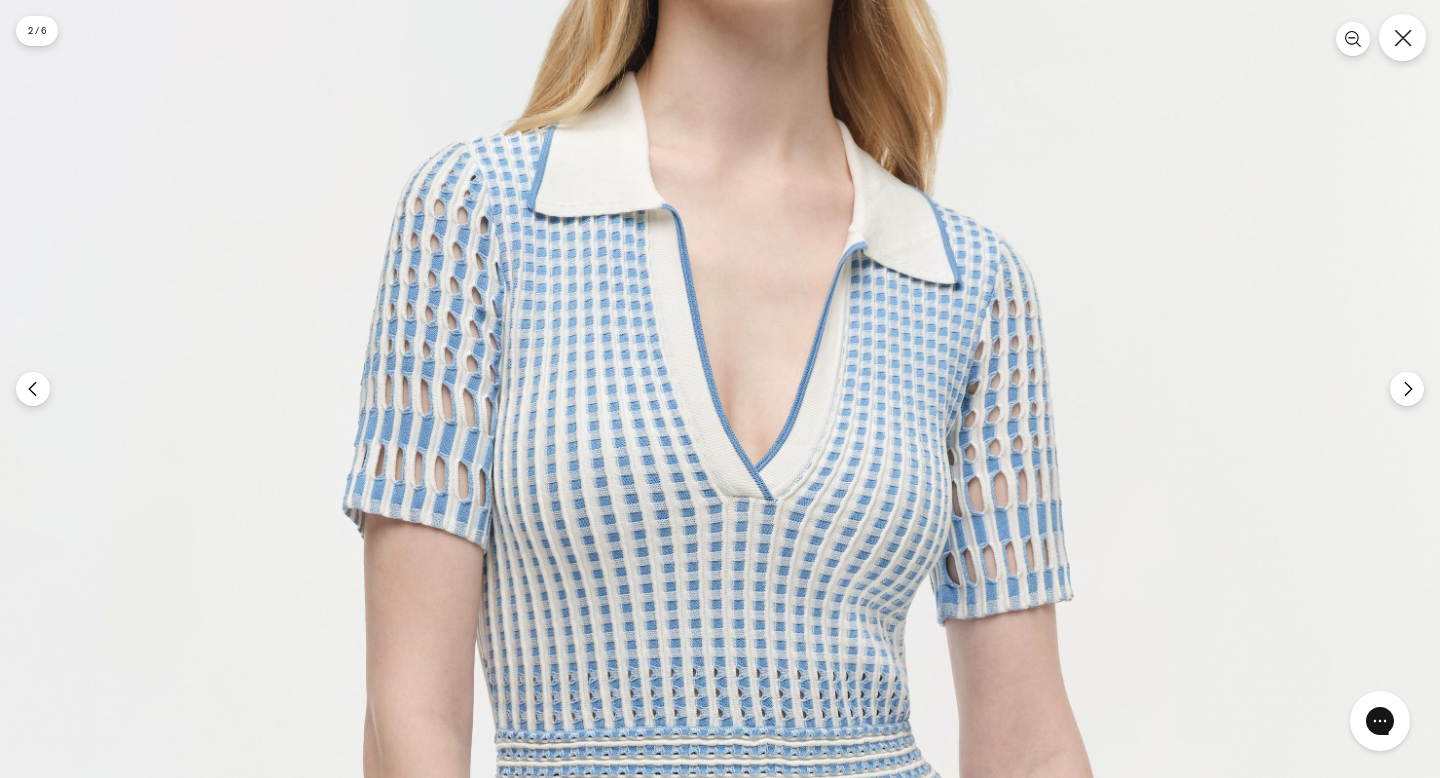 click at bounding box center [1402, 37] 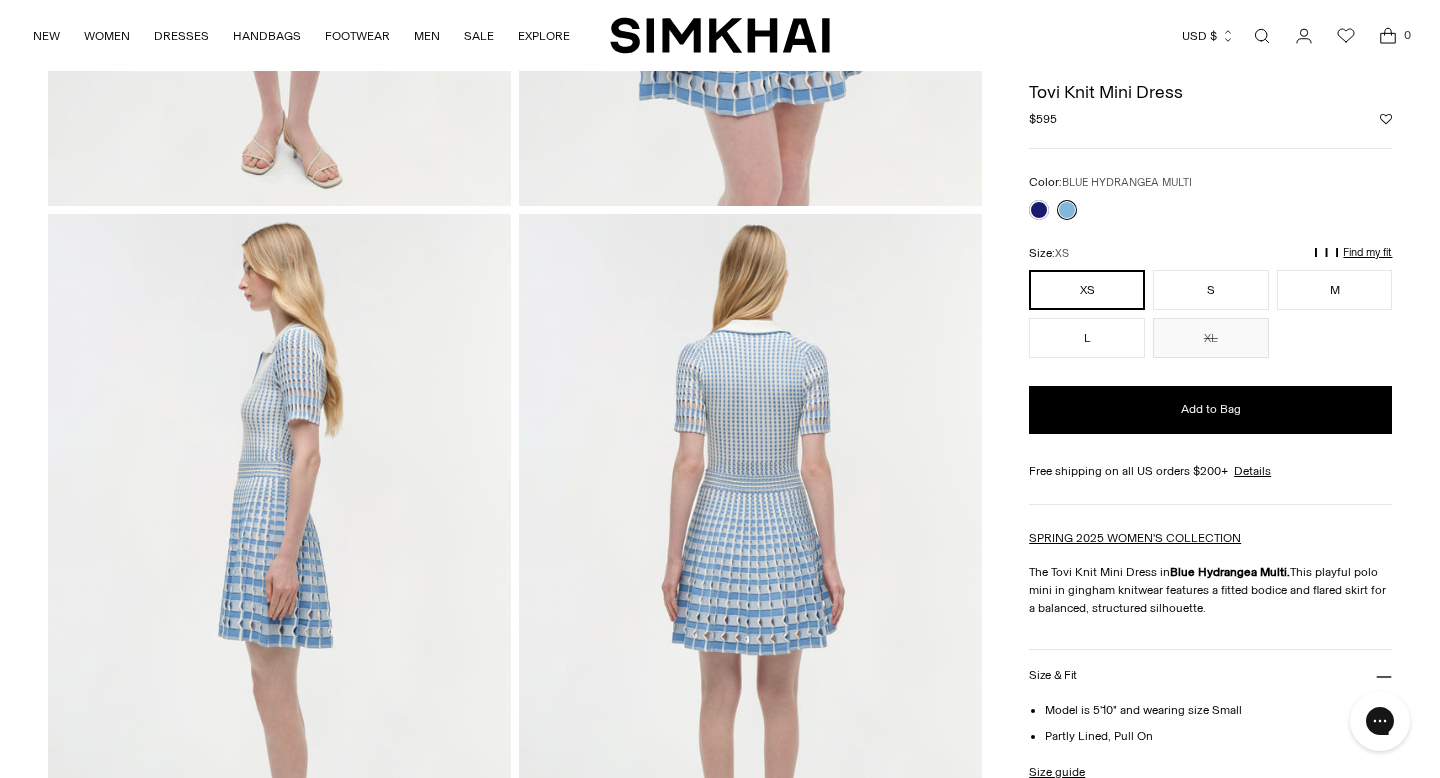 scroll, scrollTop: 605, scrollLeft: 0, axis: vertical 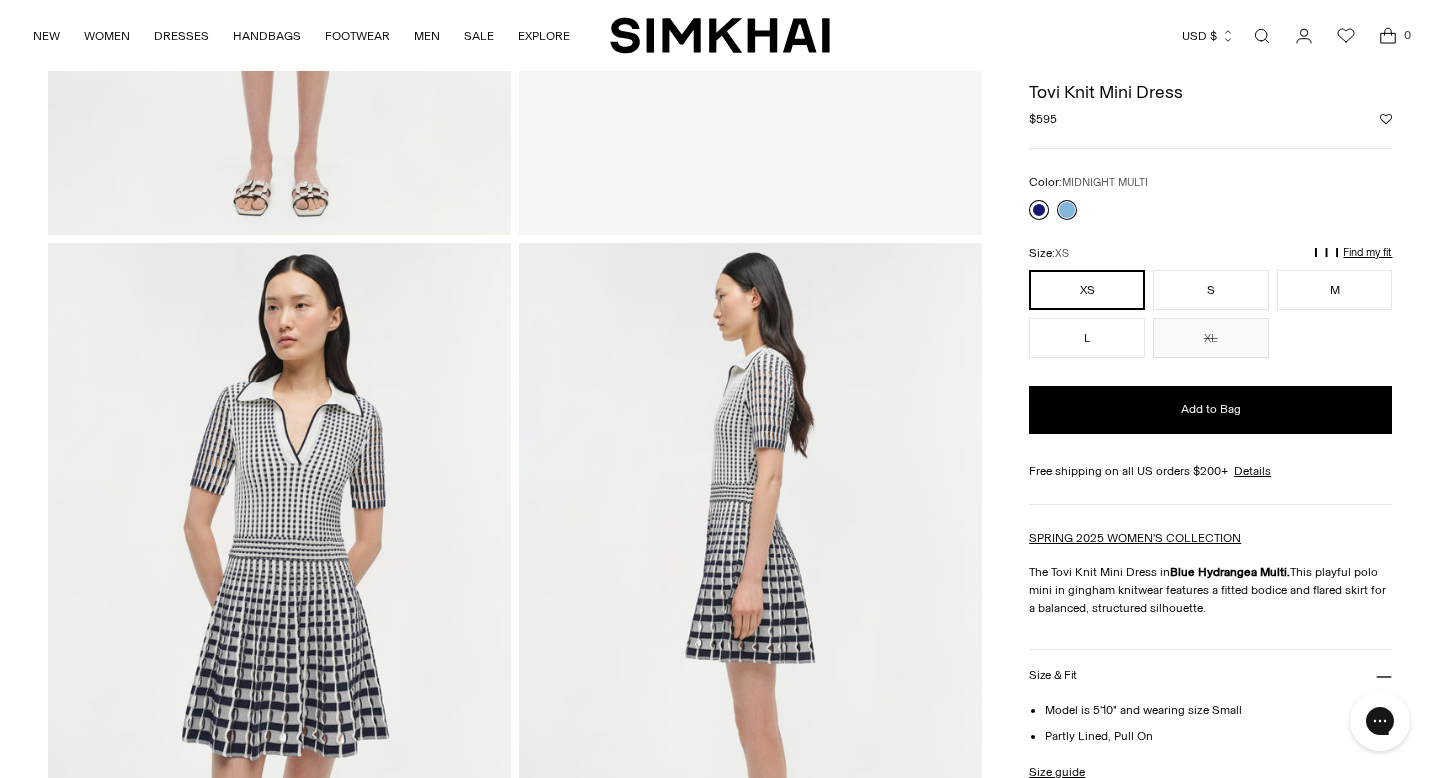 click at bounding box center (1039, 210) 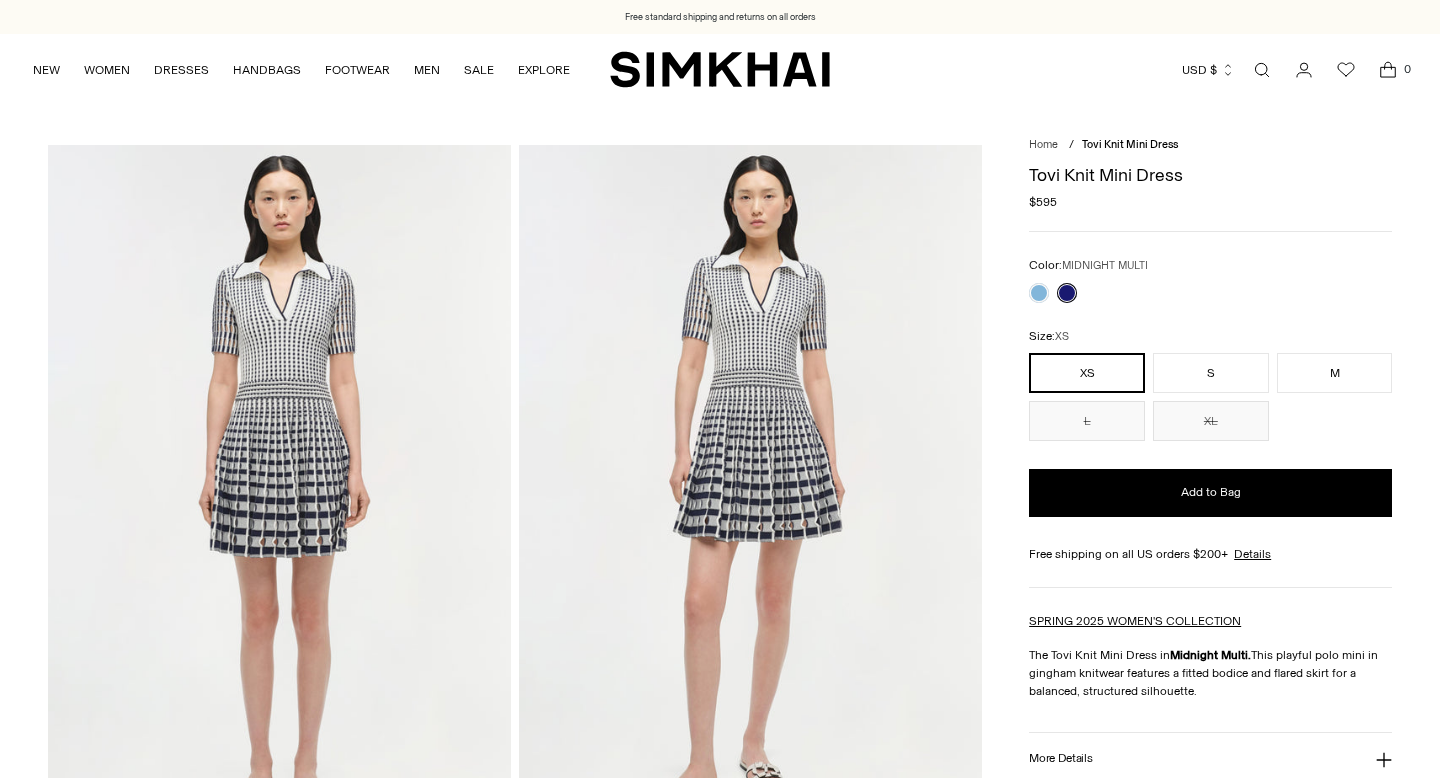 scroll, scrollTop: 0, scrollLeft: 0, axis: both 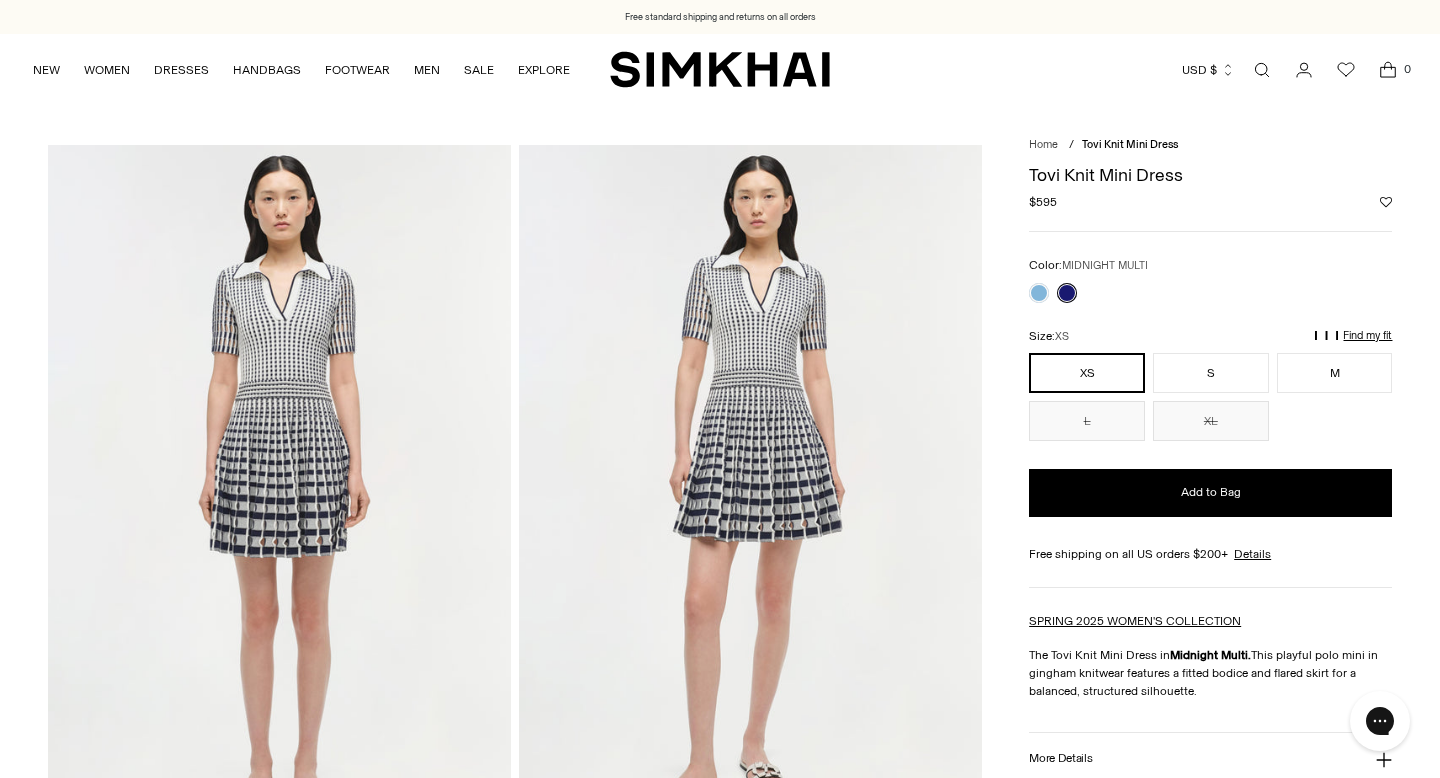 click at bounding box center [750, 492] 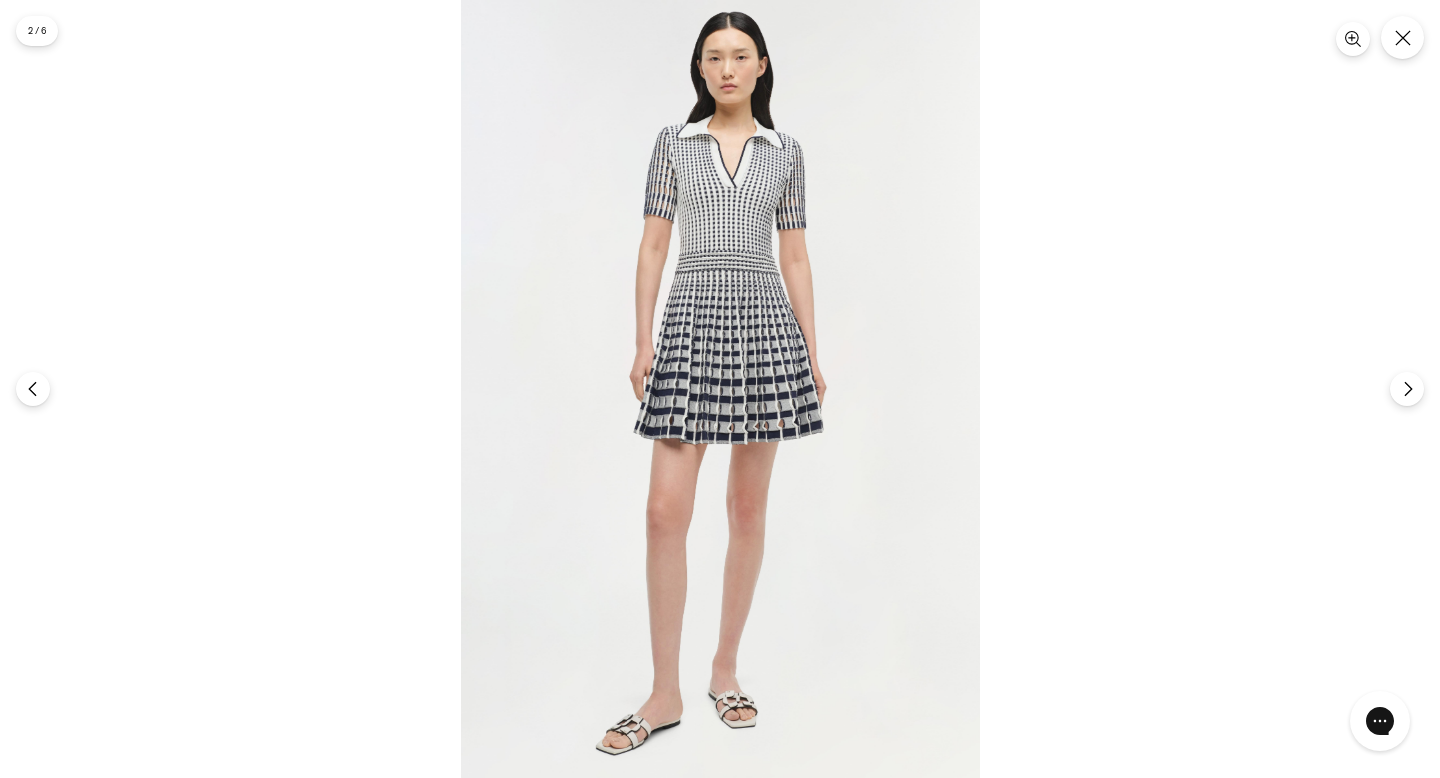 click at bounding box center (720, 389) 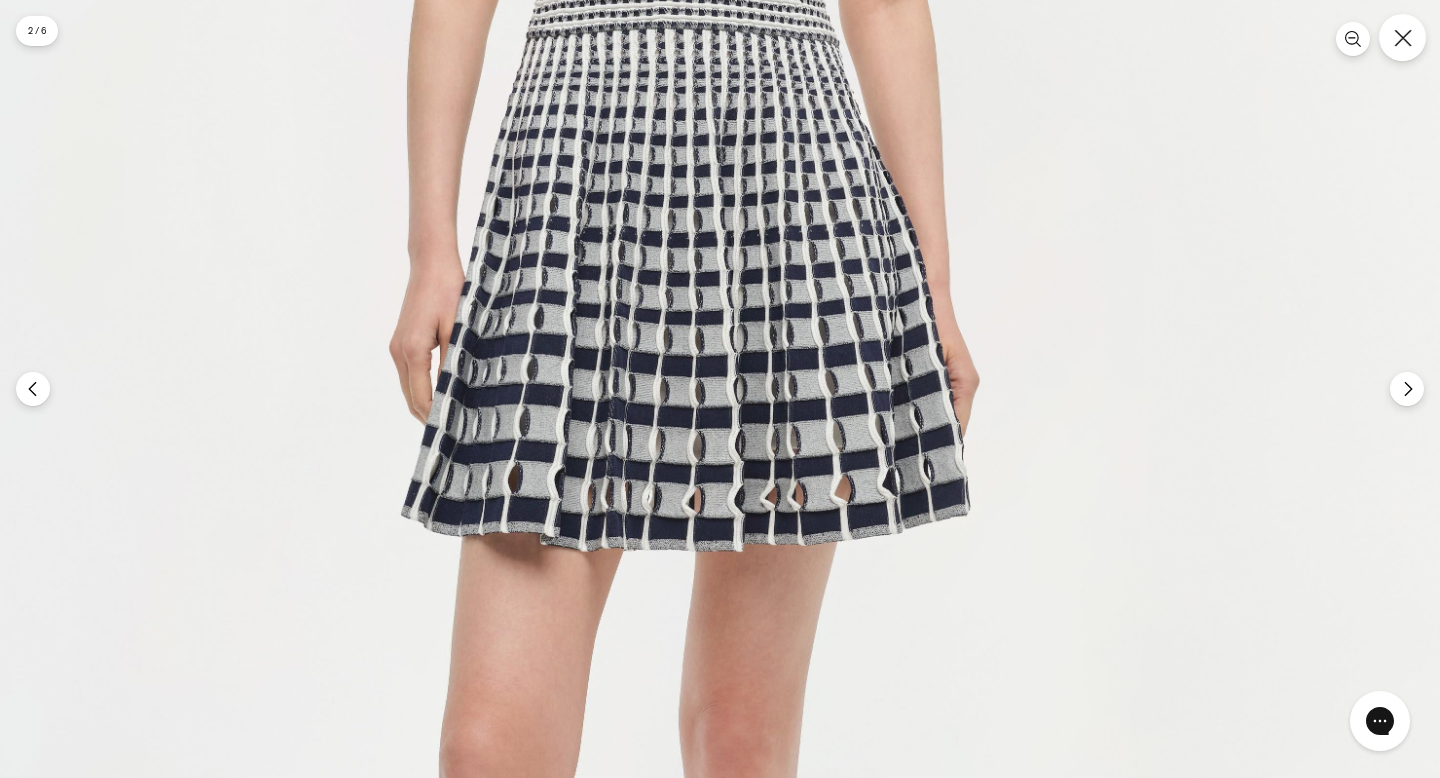 click at bounding box center [1402, 37] 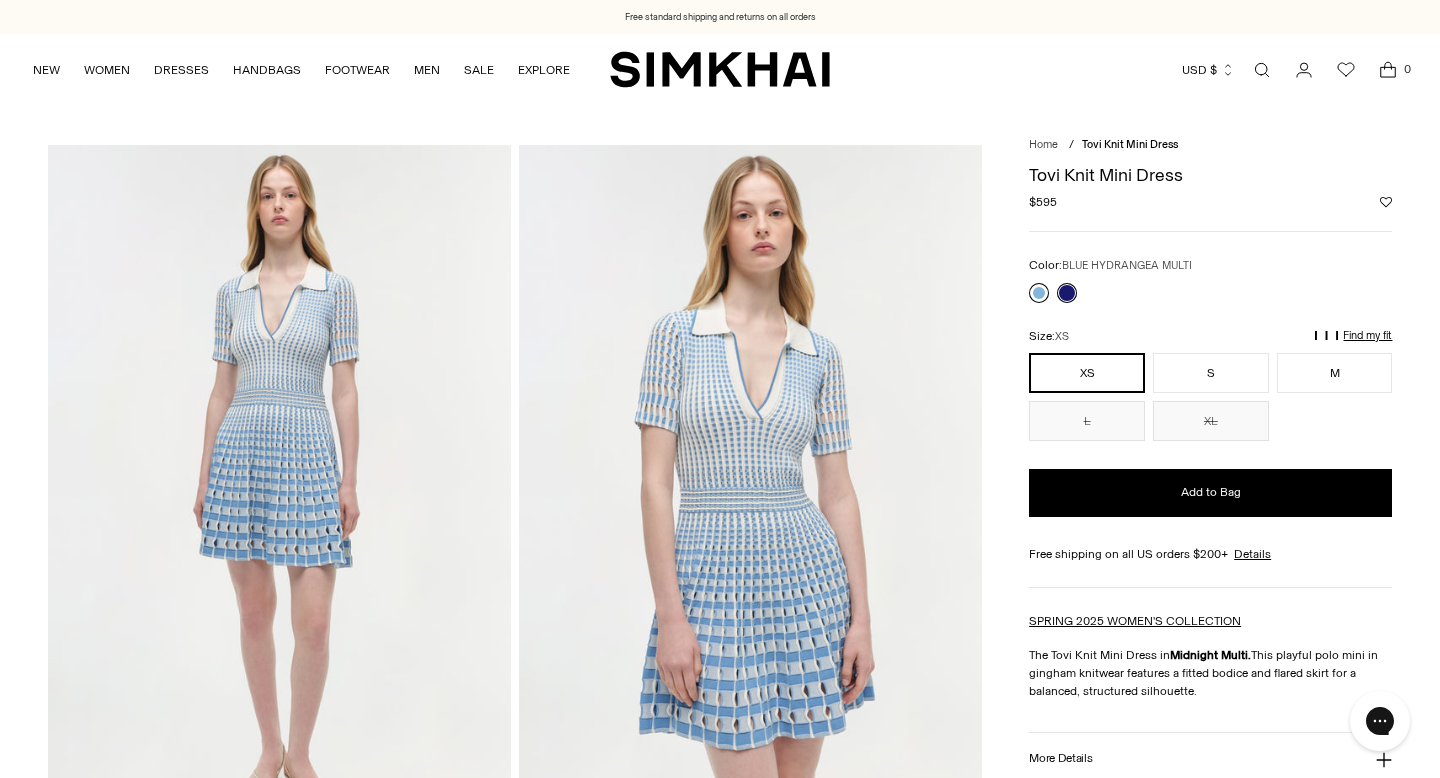 click at bounding box center (1039, 293) 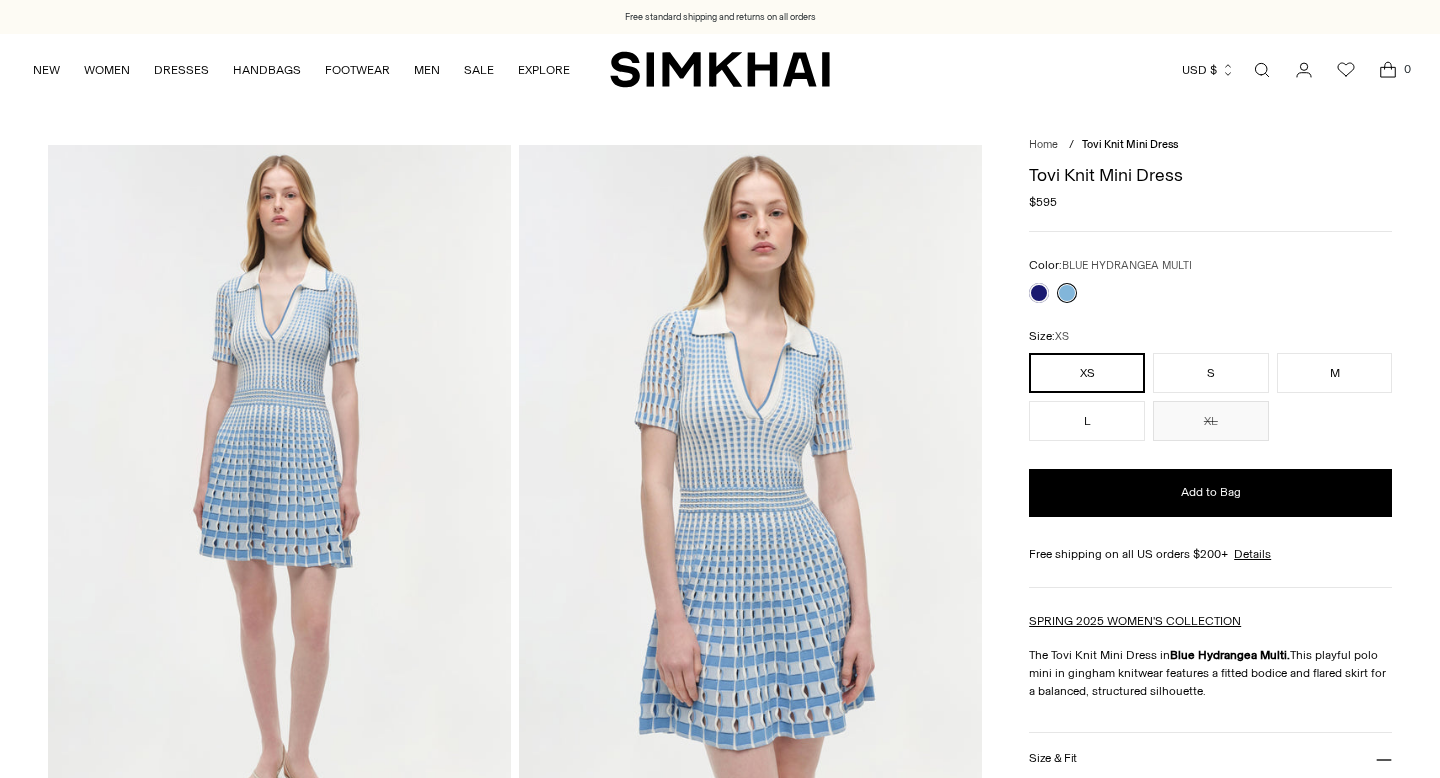scroll, scrollTop: 0, scrollLeft: 0, axis: both 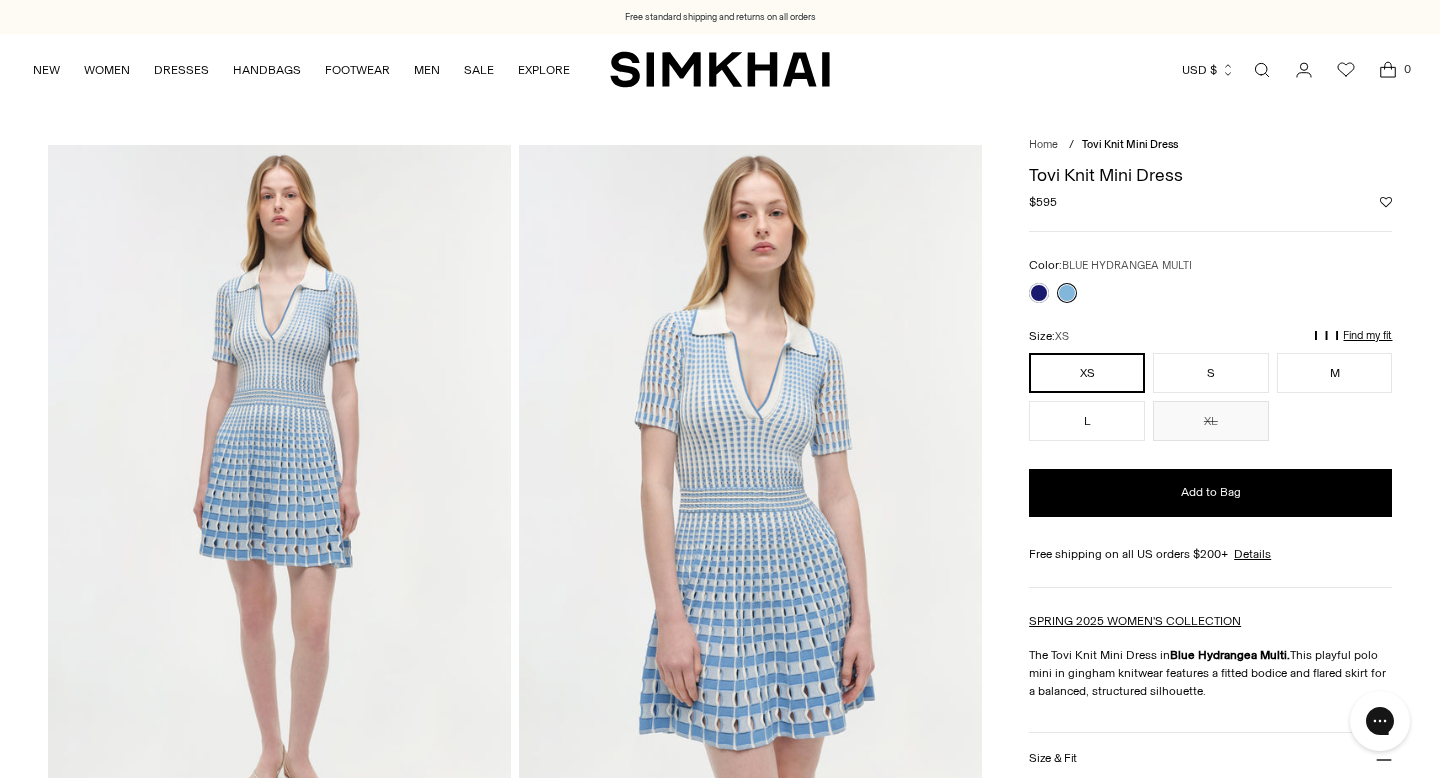 click on "XS" at bounding box center [1087, 373] 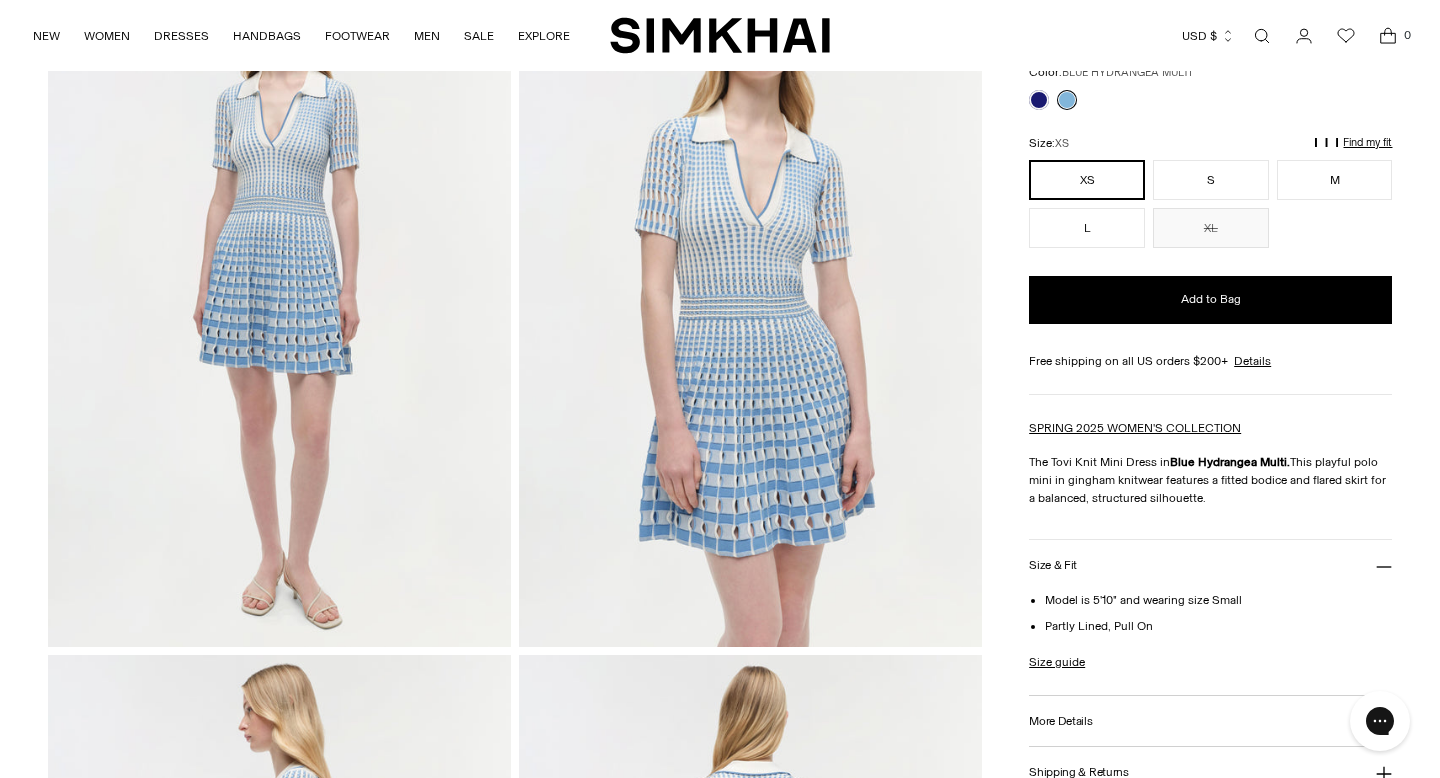 scroll, scrollTop: 195, scrollLeft: 0, axis: vertical 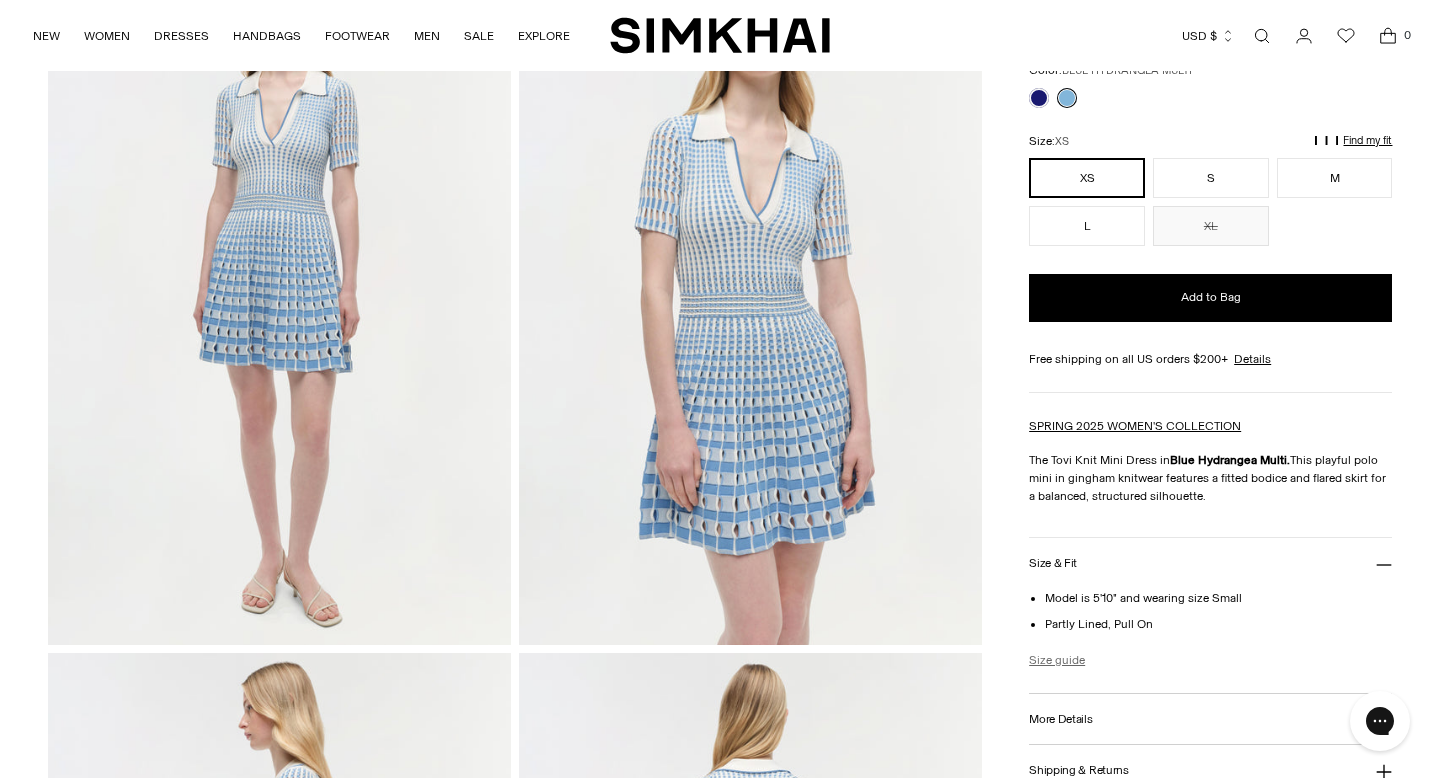 click on "Size guide" at bounding box center (1057, 660) 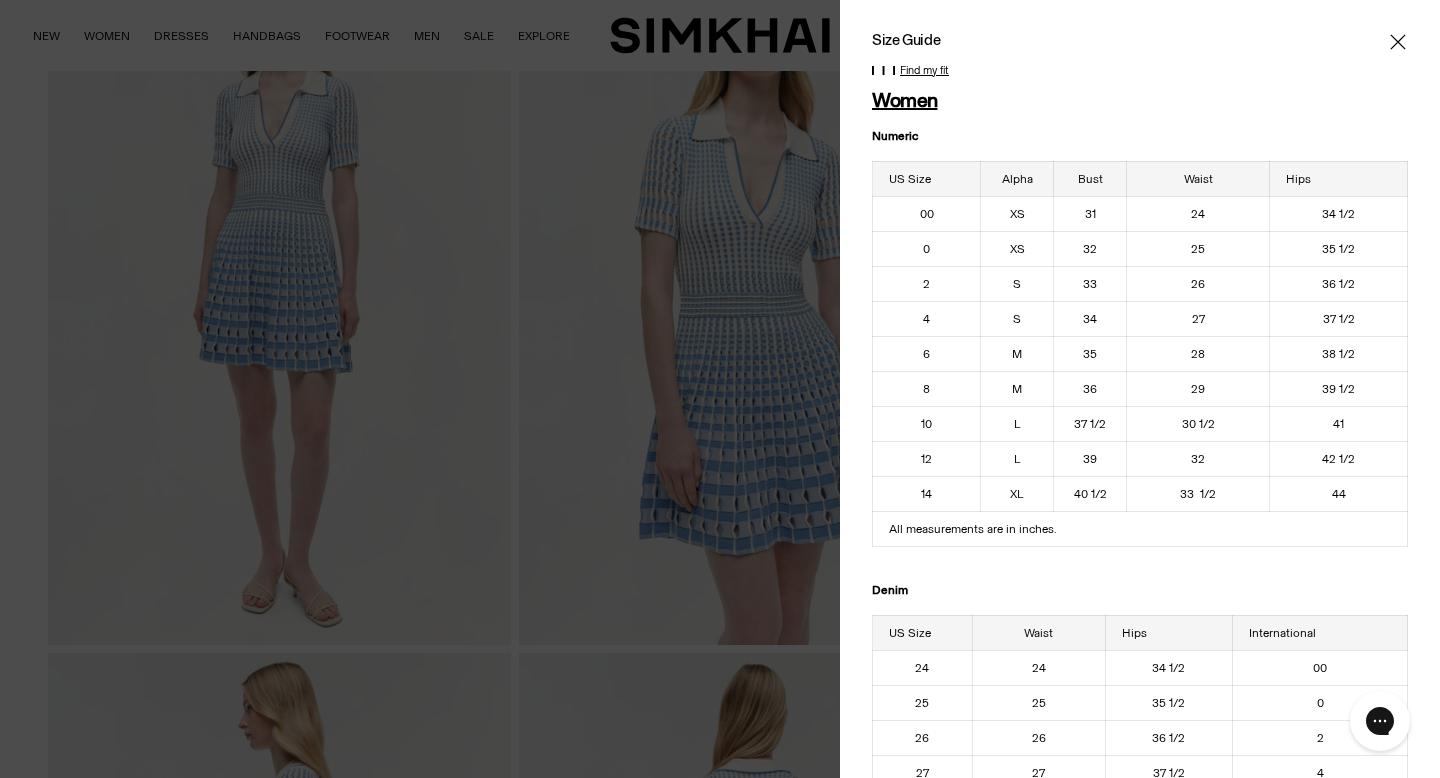 click at bounding box center [1398, 42] 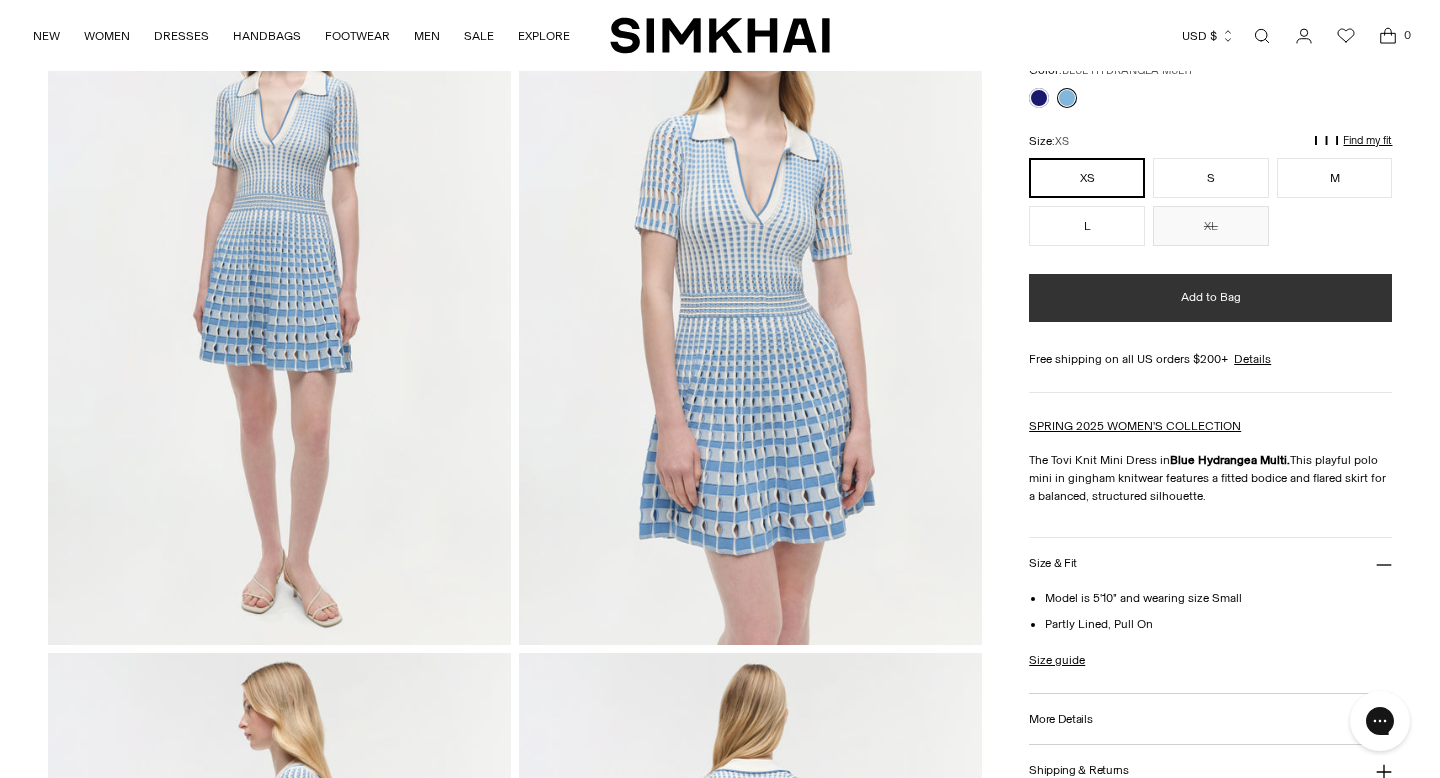click on "Add to Bag" at bounding box center (1211, 297) 